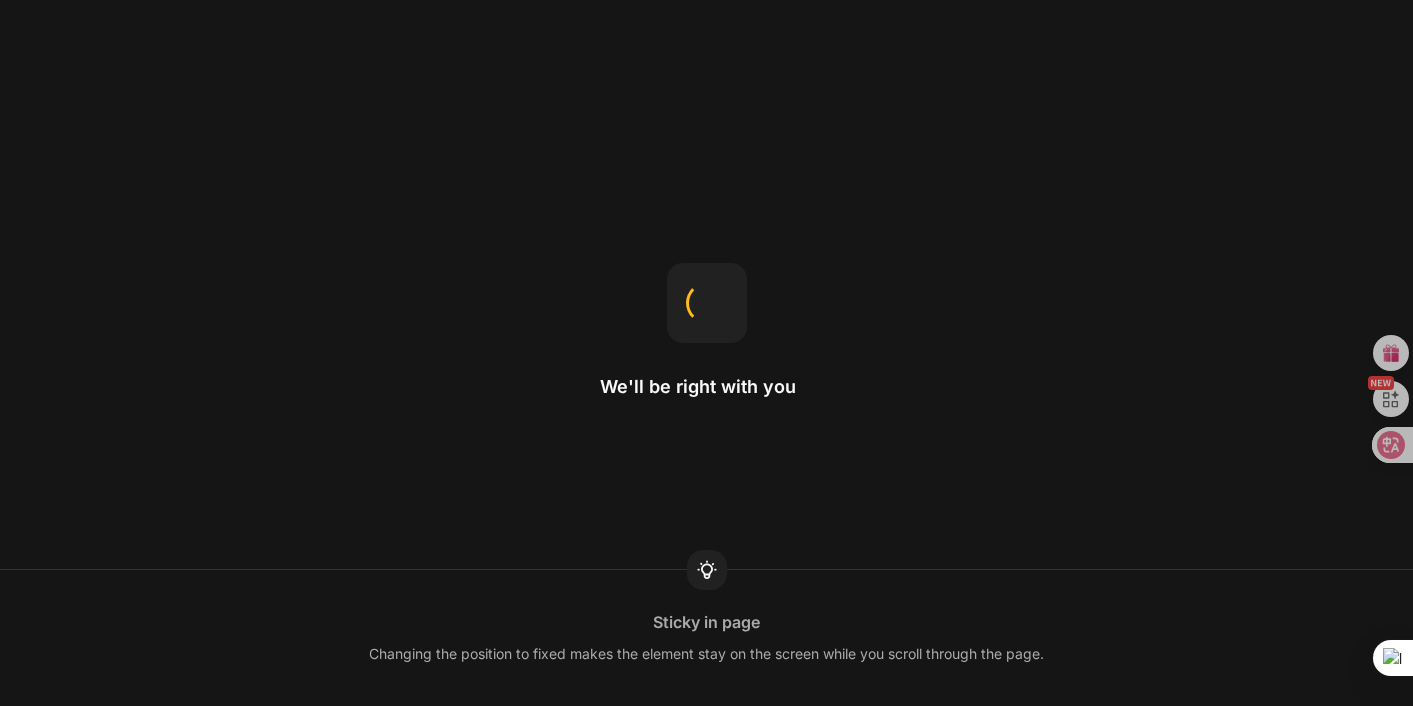 scroll, scrollTop: 0, scrollLeft: 0, axis: both 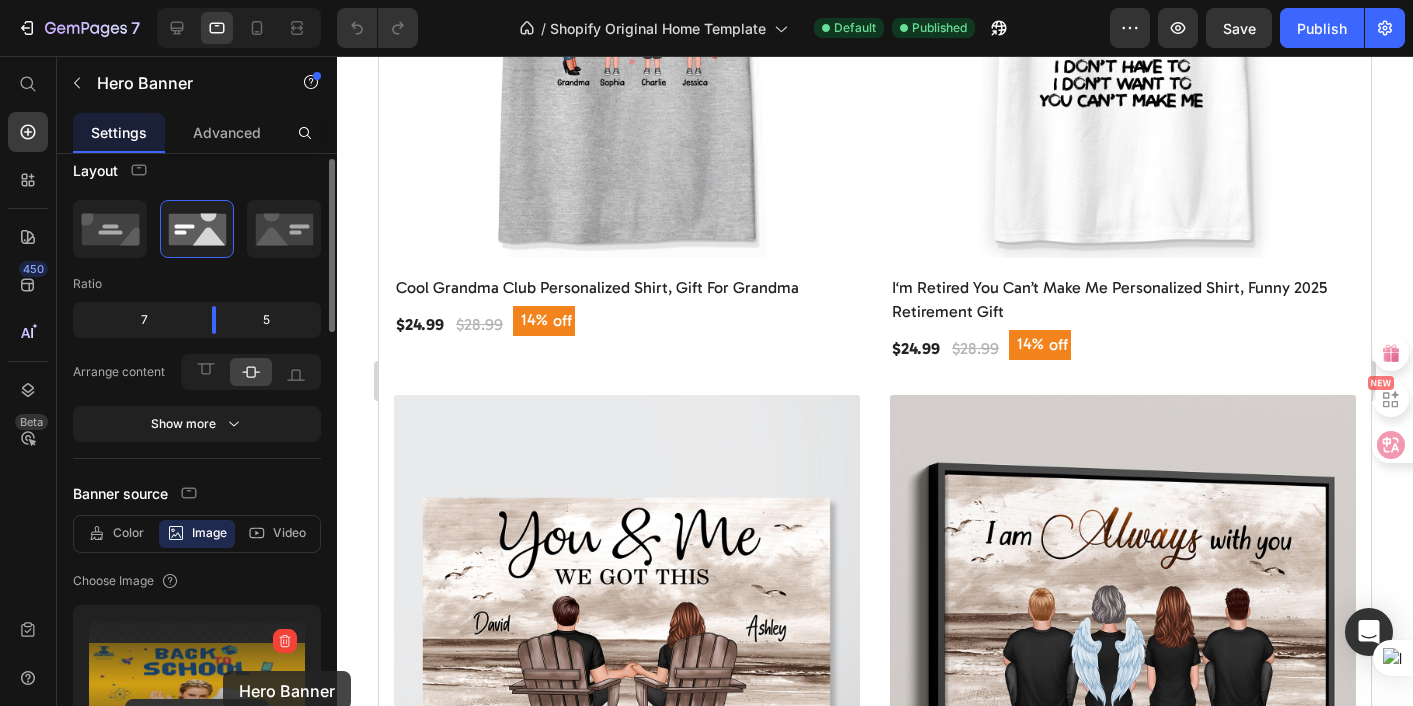 click at bounding box center (197, 684) 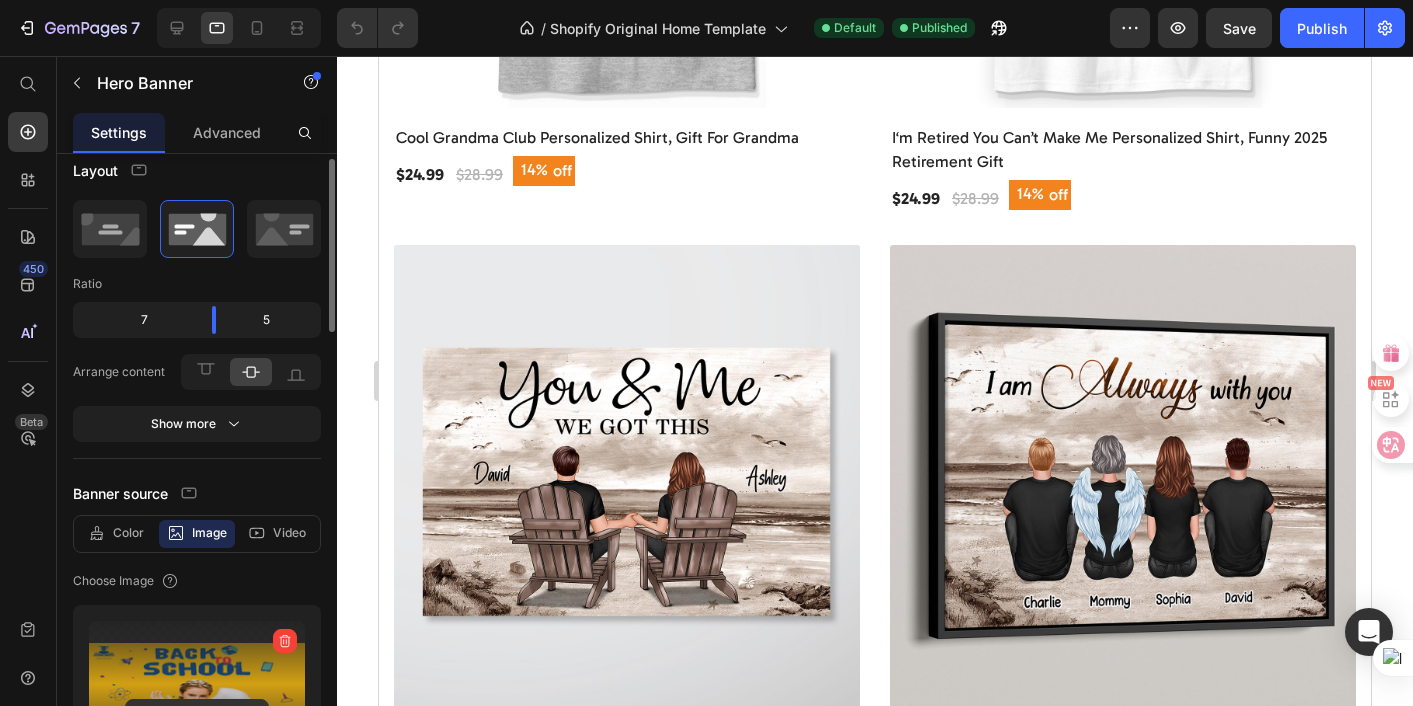 scroll, scrollTop: 27, scrollLeft: 0, axis: vertical 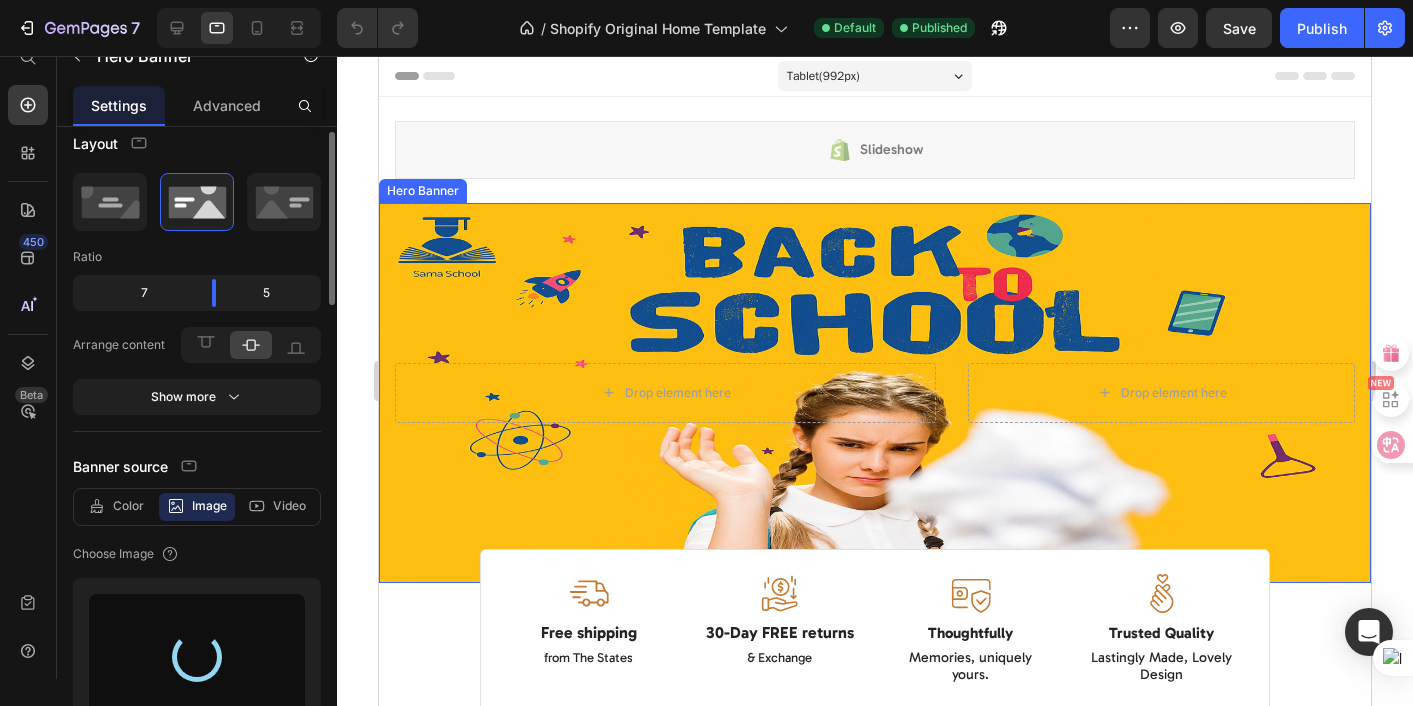 type on "https://cdn.shopify.com/s/files/1/0936/4458/7293/files/gempages_566438162063164497-47c80e96-35fe-4954-a2fb-3a61a6628b56.png" 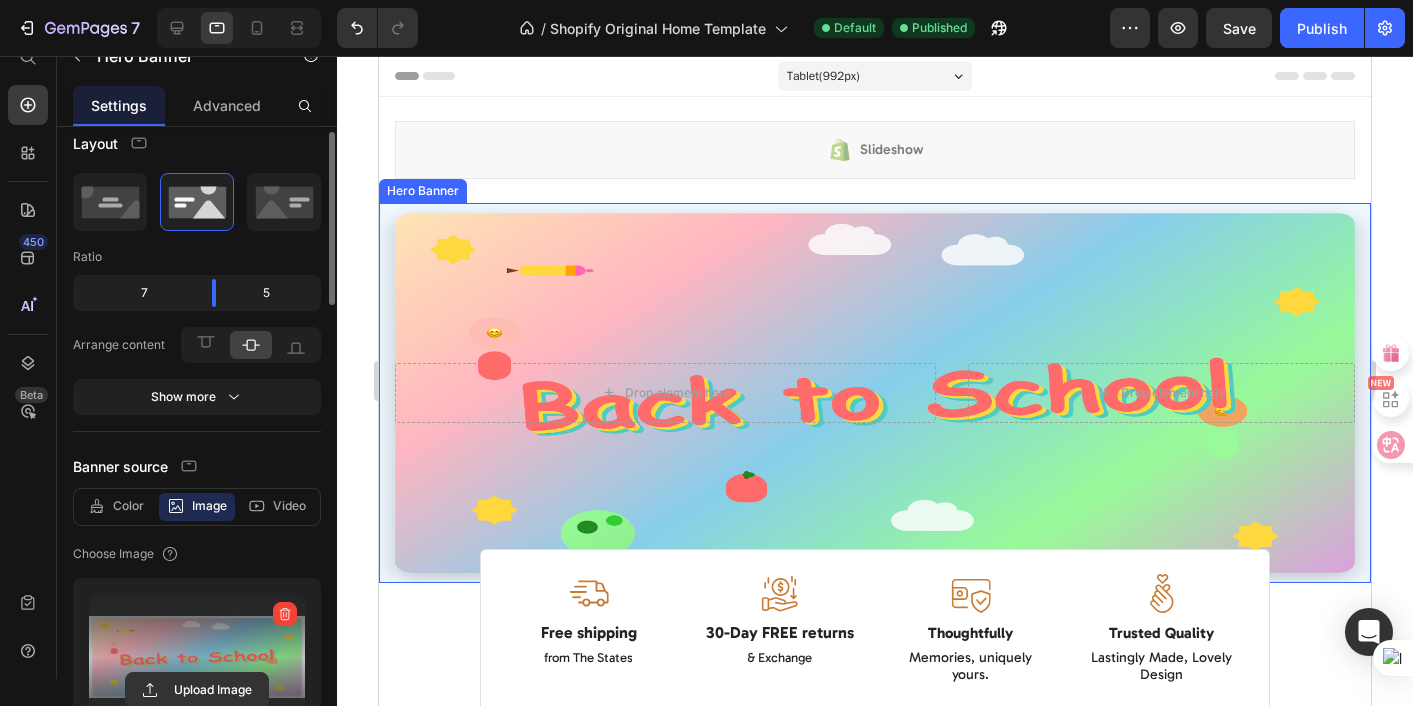 scroll, scrollTop: 26, scrollLeft: 0, axis: vertical 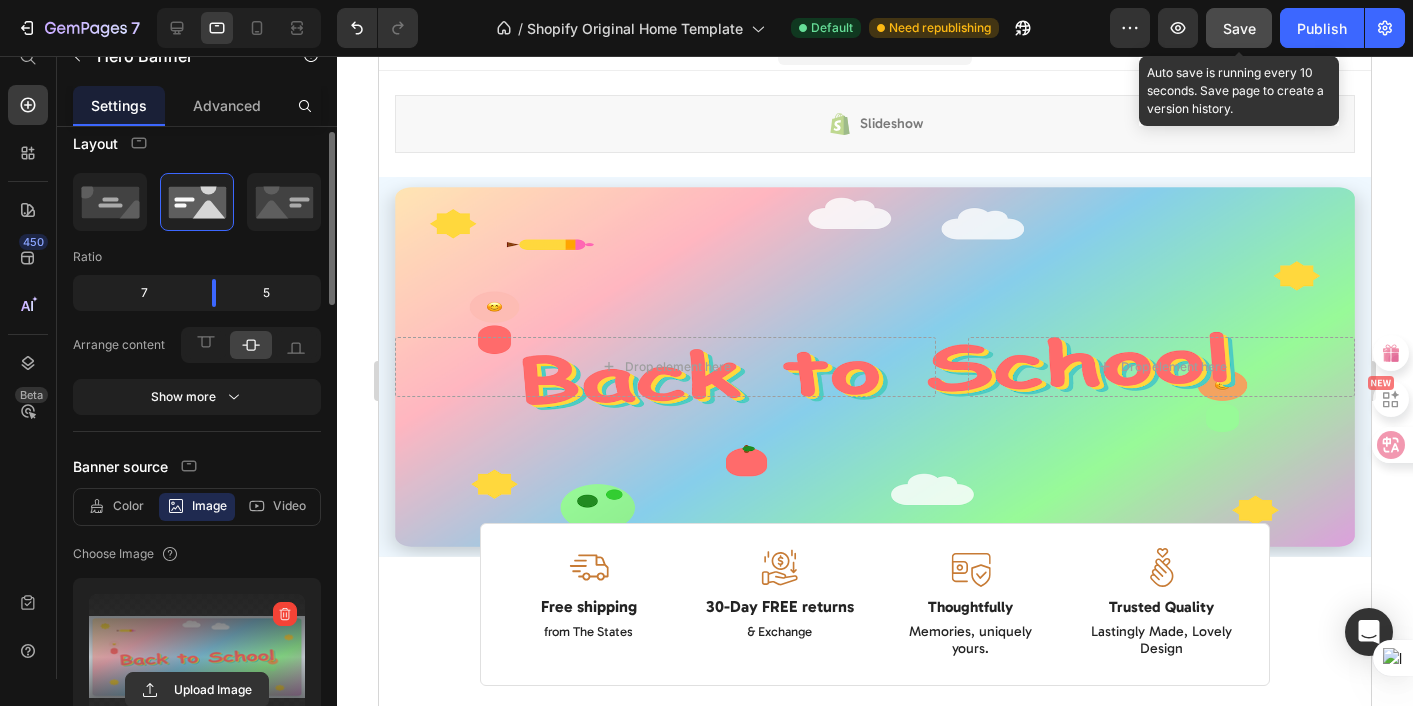 click on "Save" at bounding box center (1239, 28) 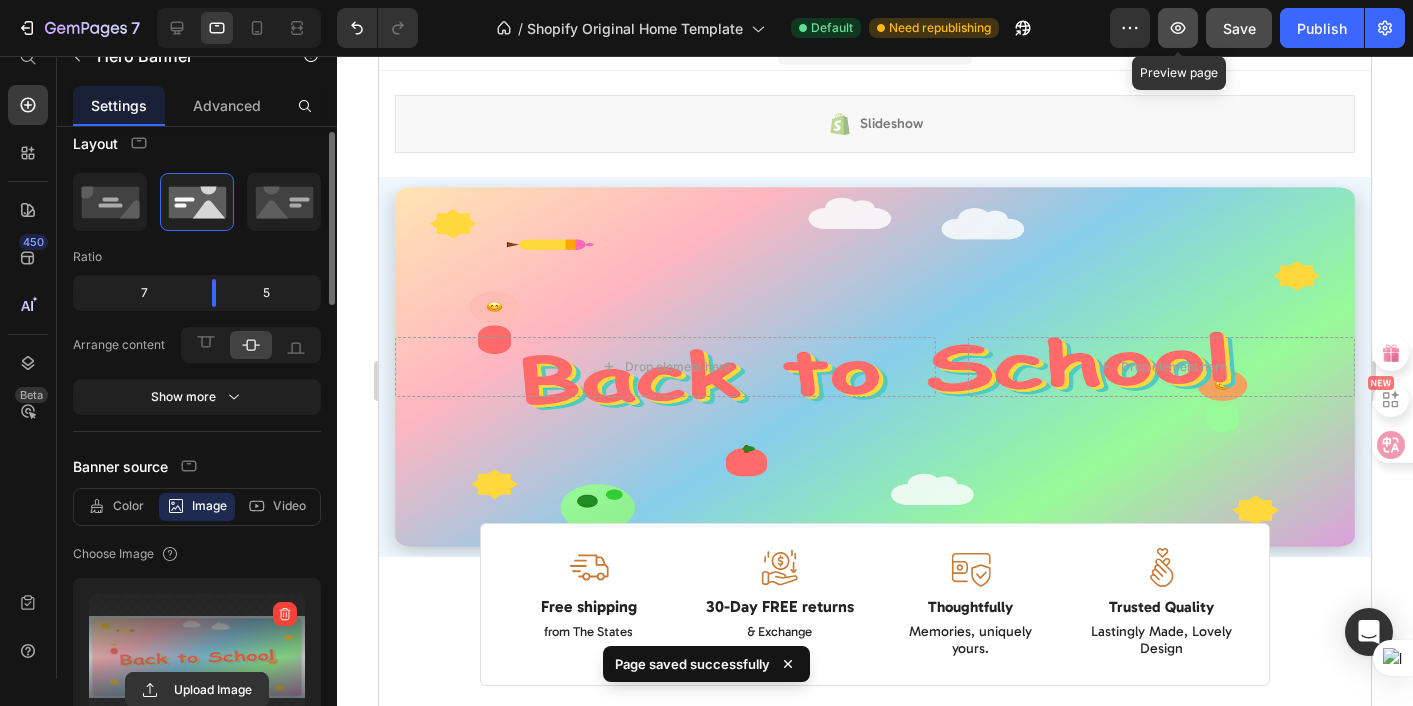 click 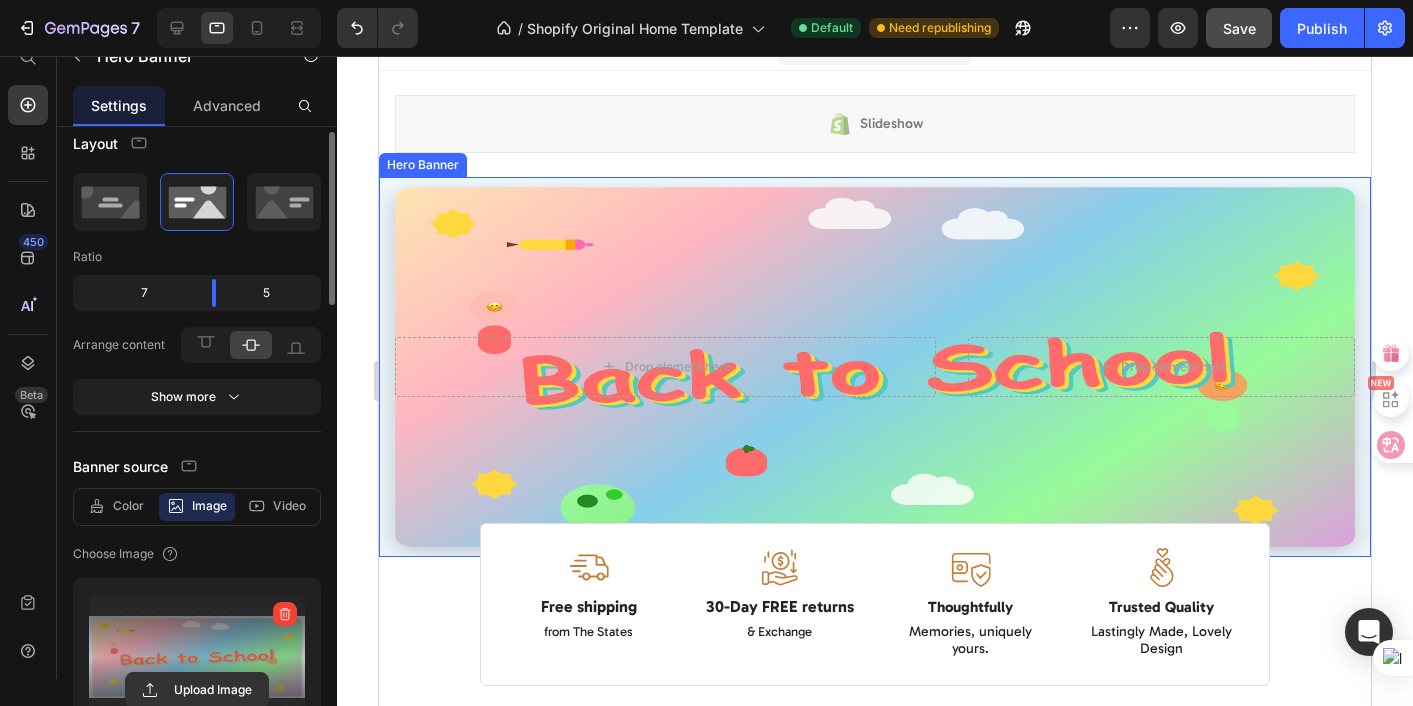 click at bounding box center [875, 367] 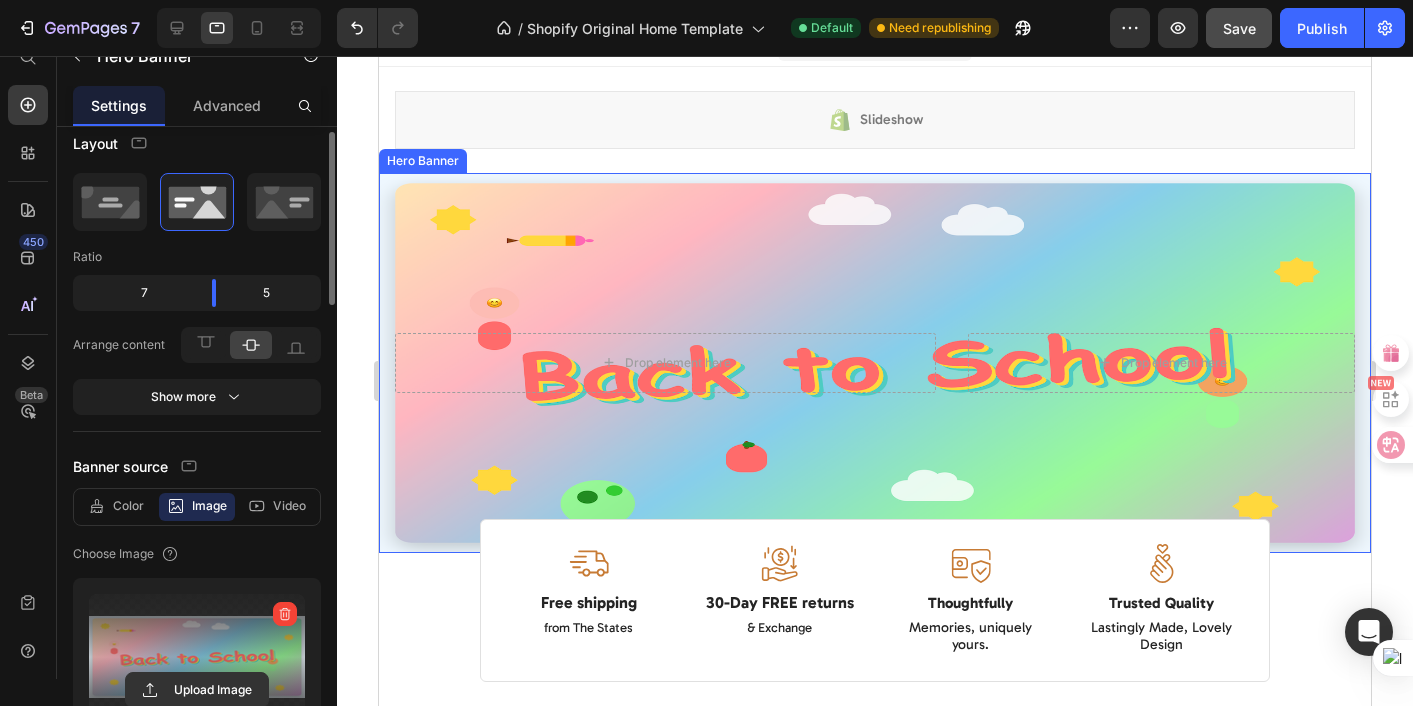 scroll, scrollTop: 42, scrollLeft: 0, axis: vertical 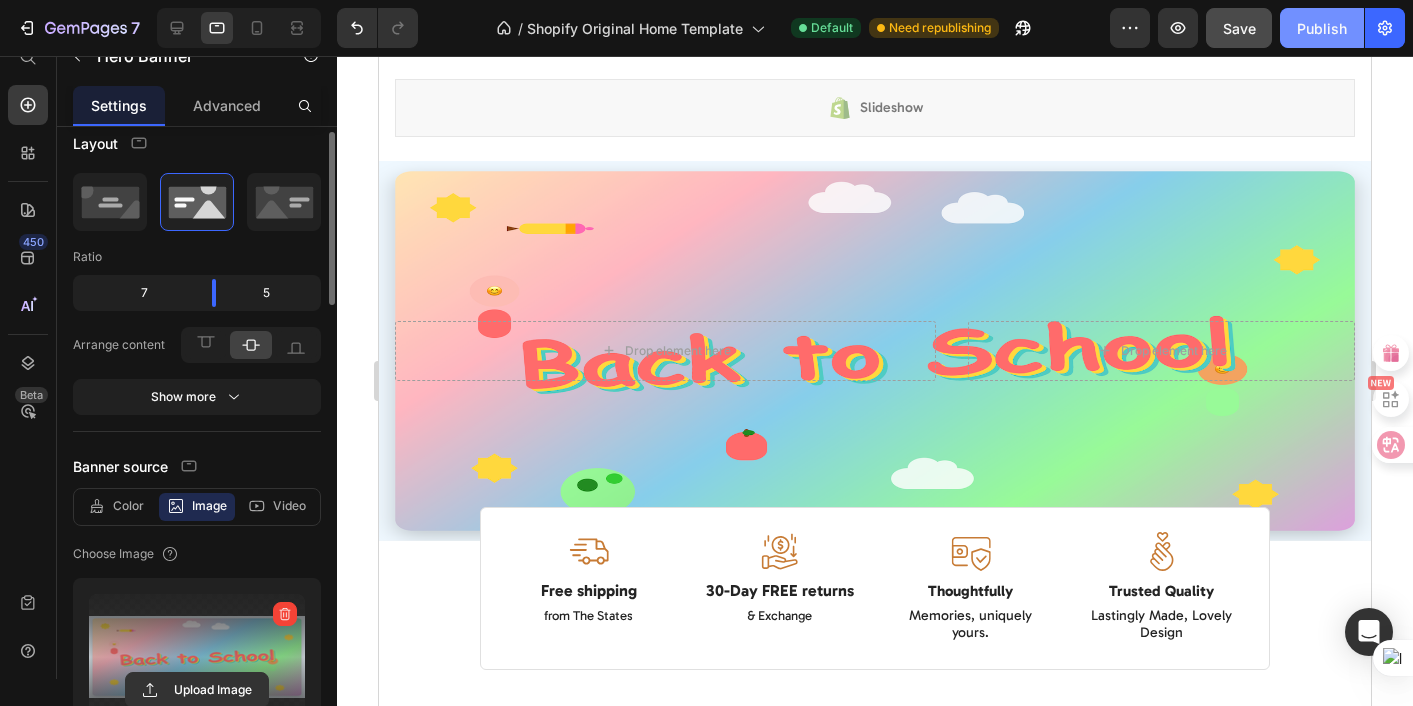 click on "Publish" at bounding box center [1322, 28] 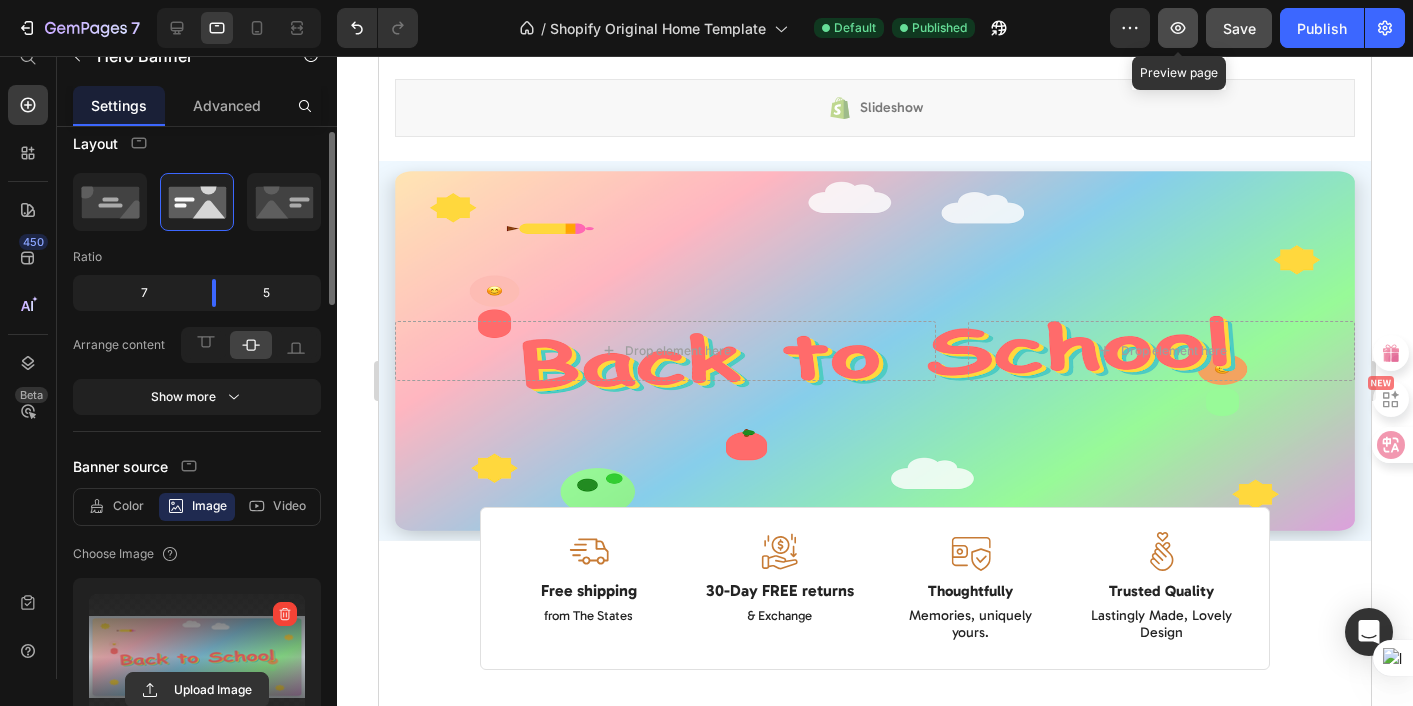 click 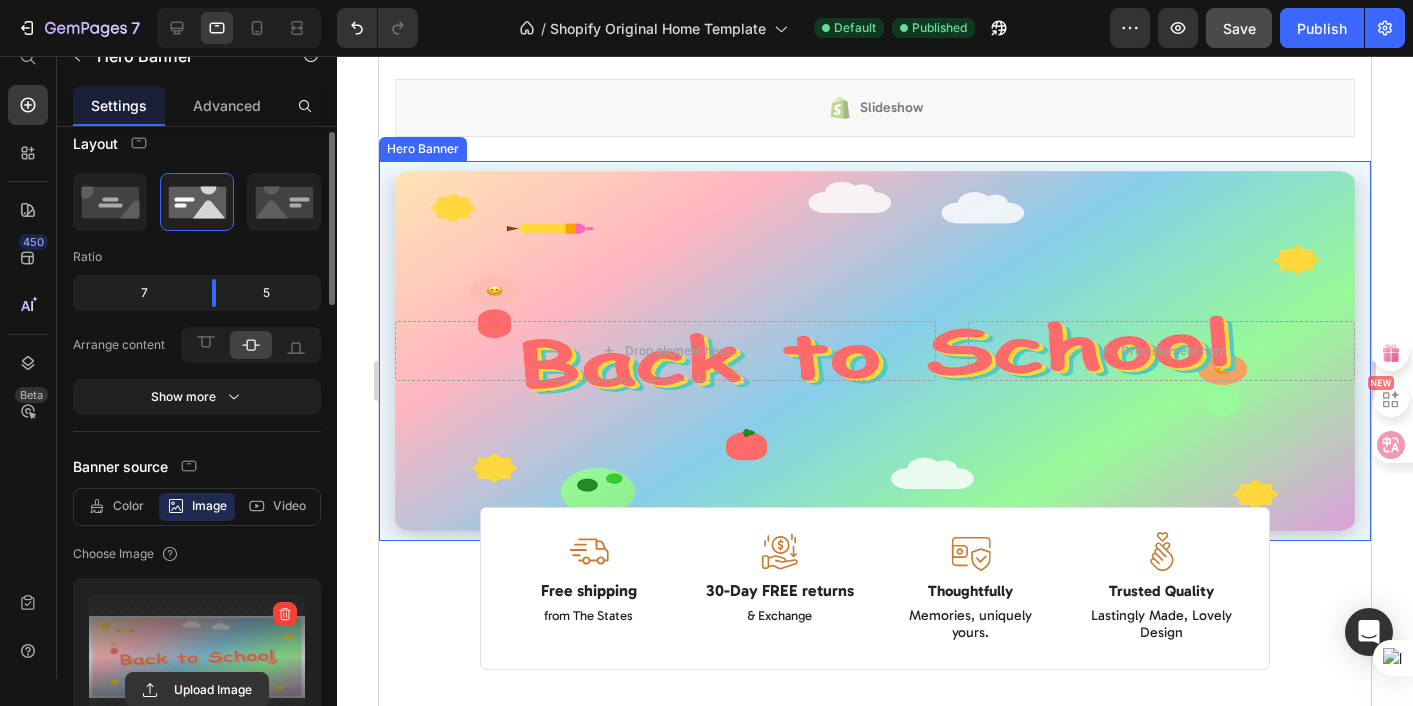 click at bounding box center (875, 351) 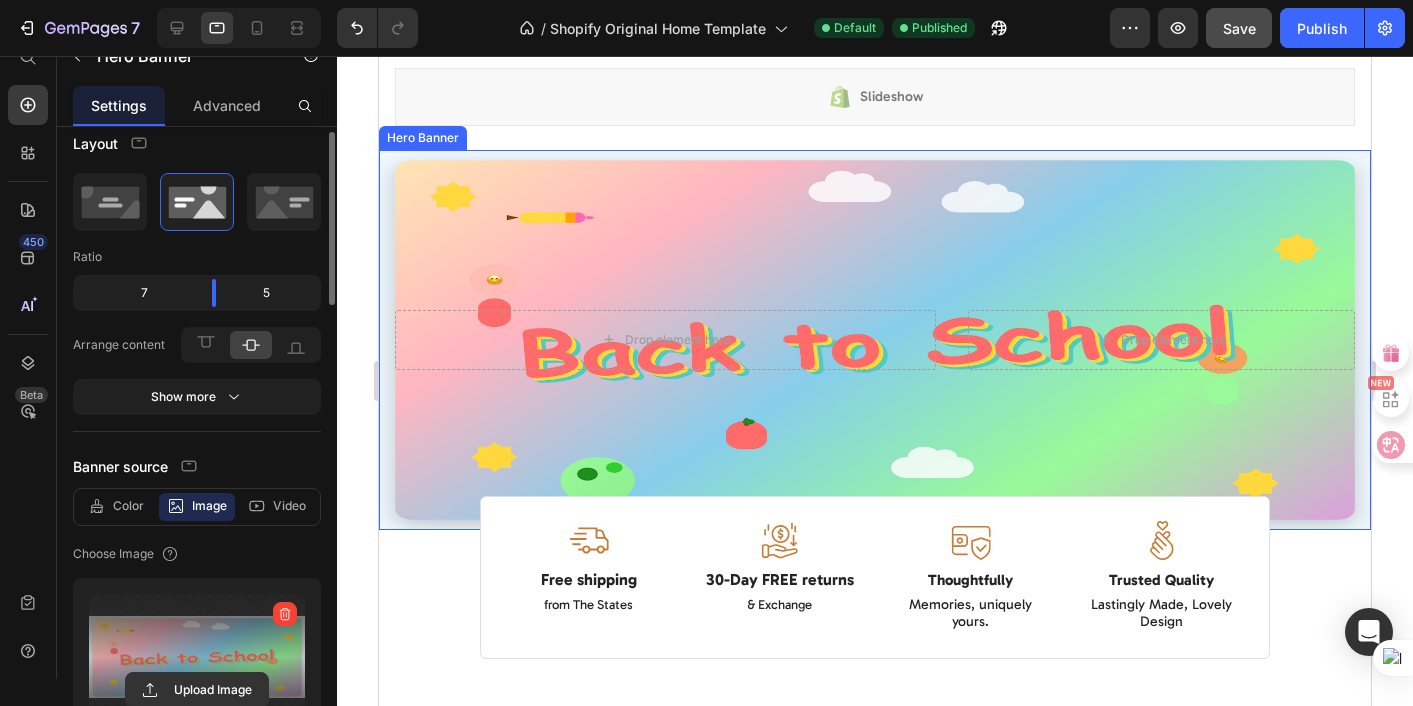 scroll, scrollTop: 73, scrollLeft: 0, axis: vertical 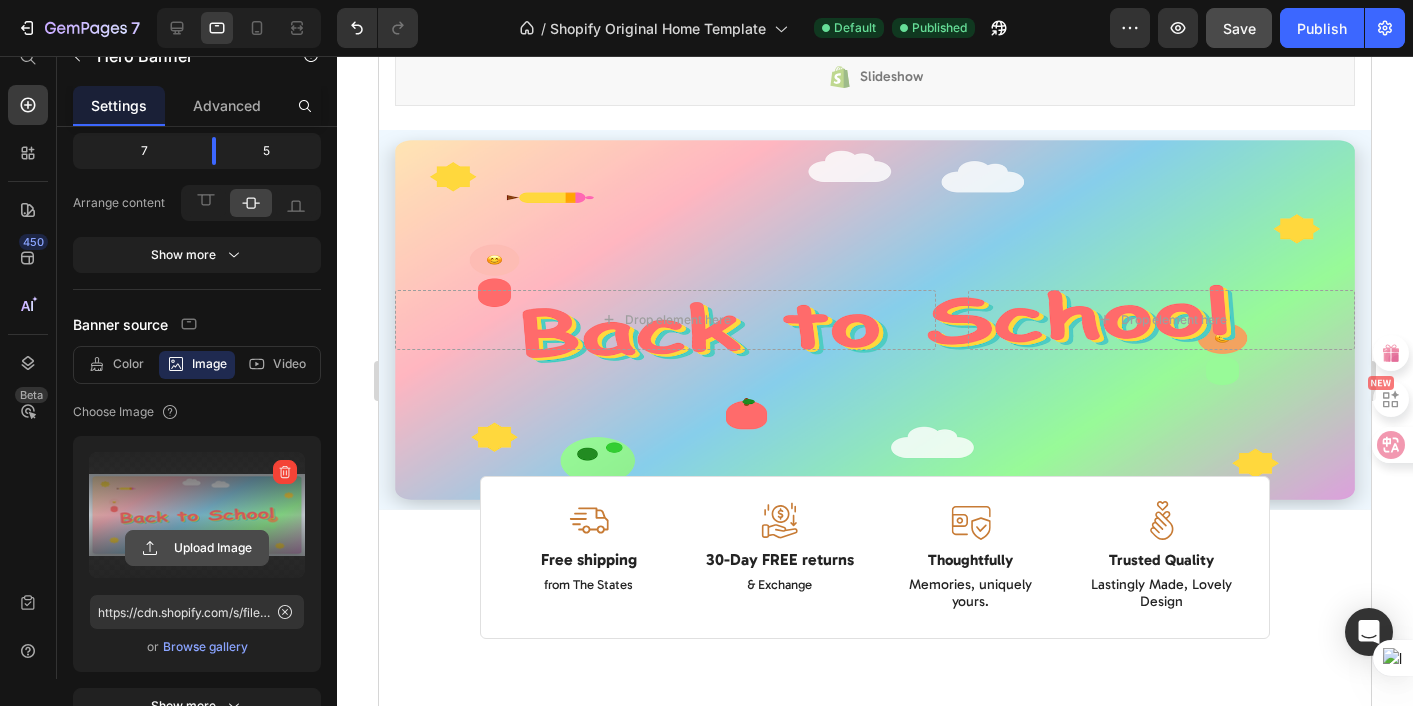 click 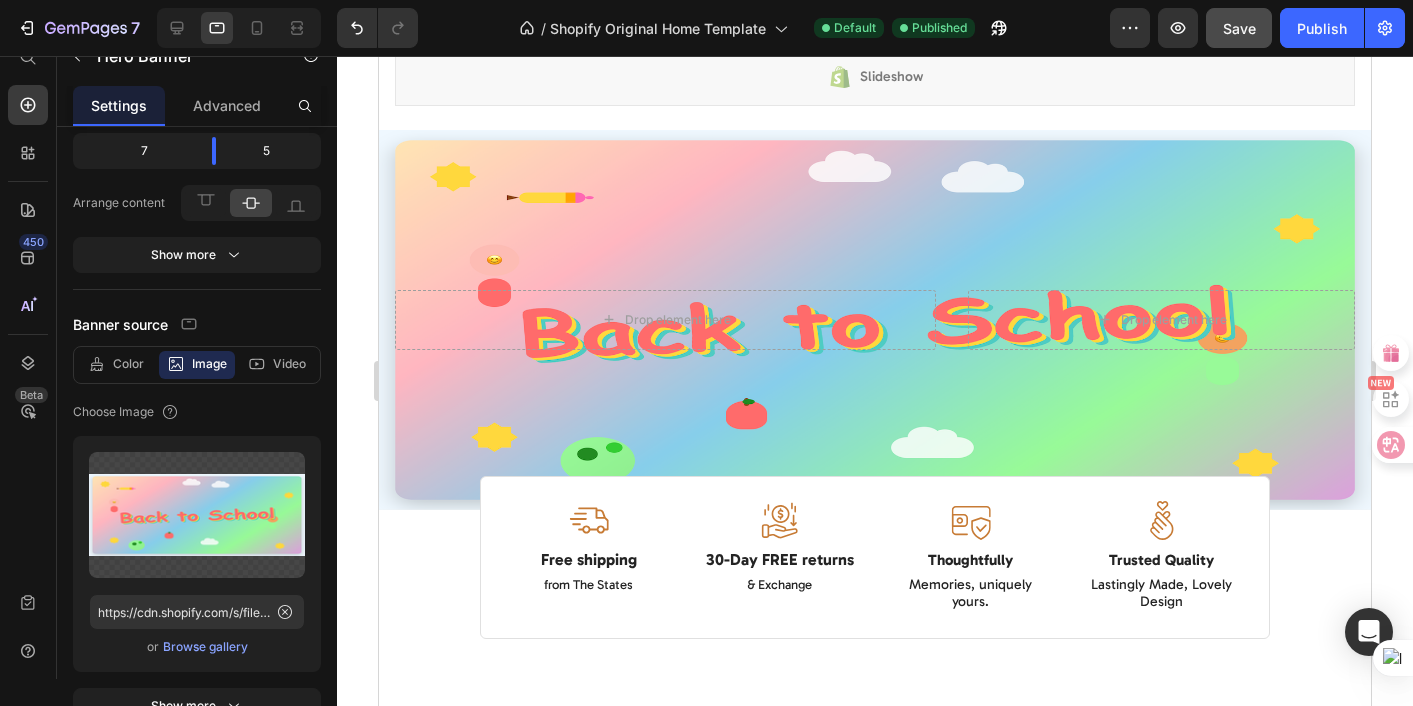 click on "Browse gallery" at bounding box center (205, 647) 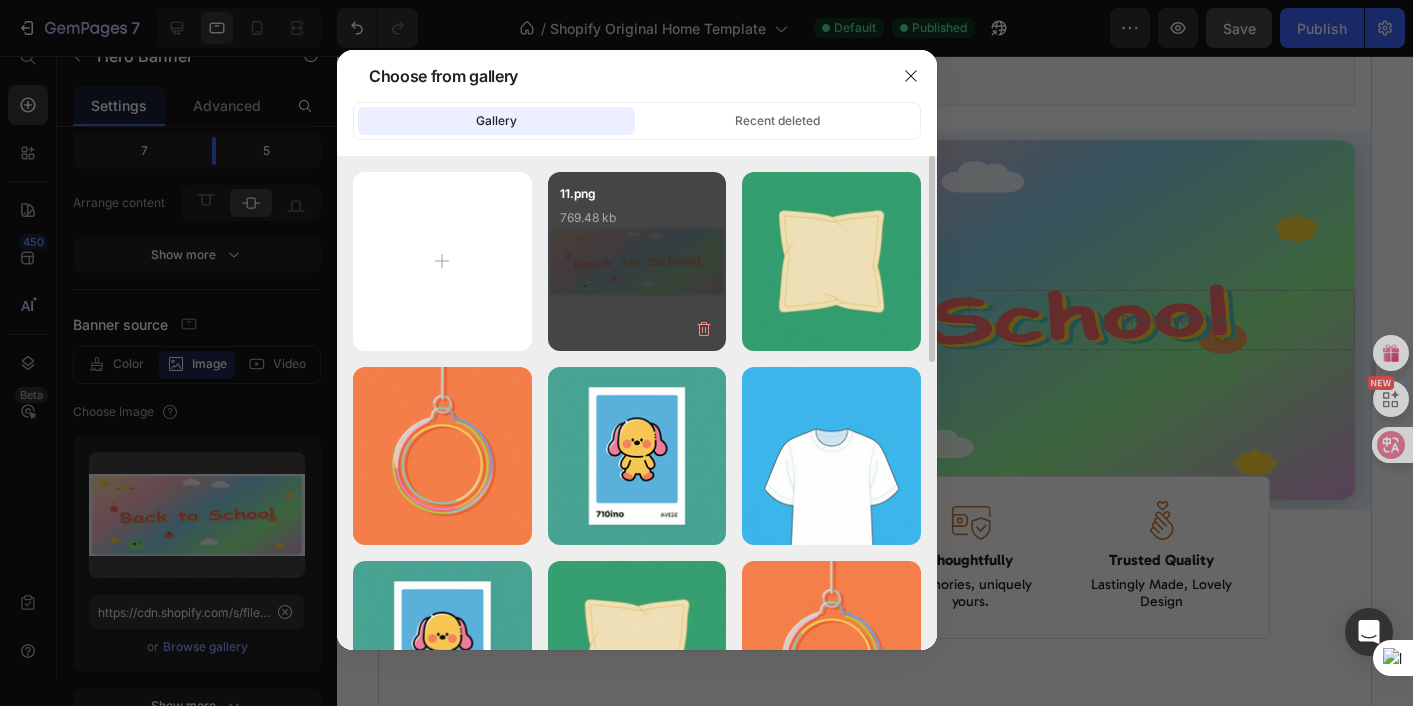 click on "11.png 769.48 kb" at bounding box center [637, 224] 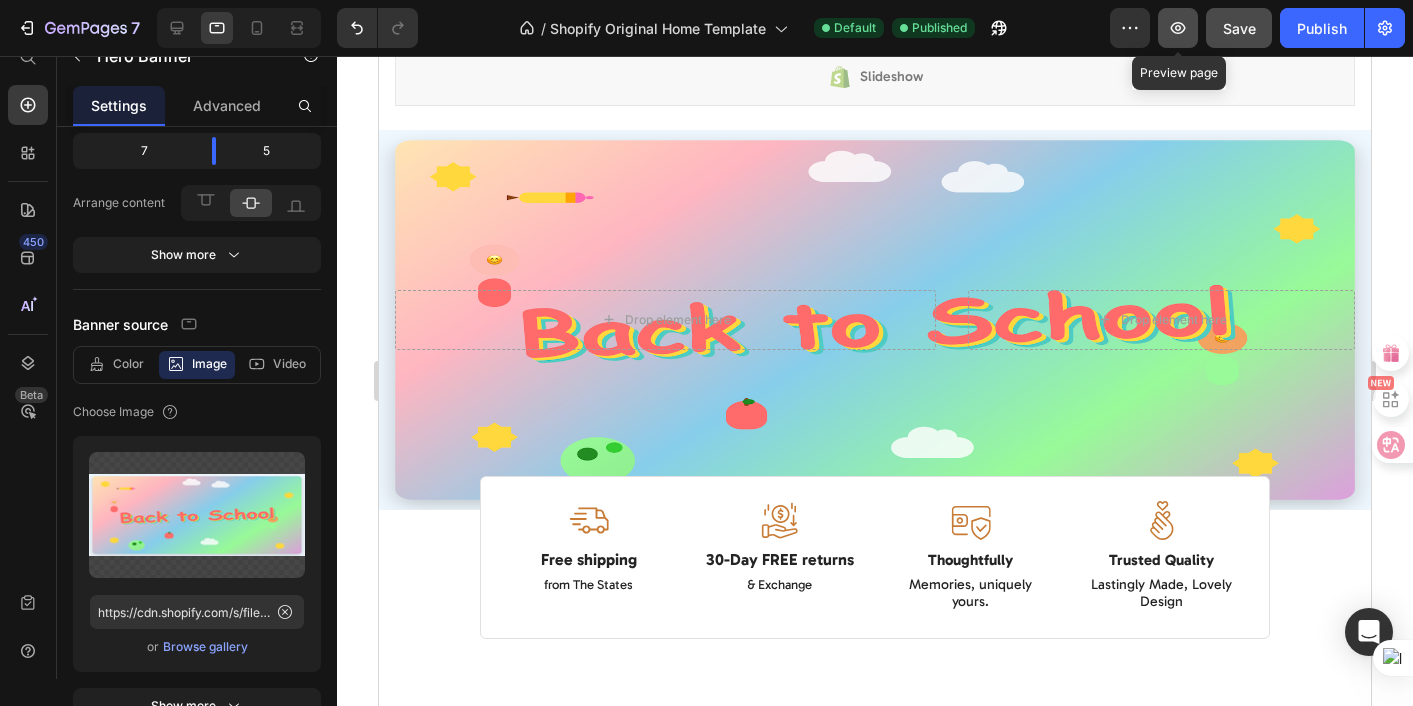 click 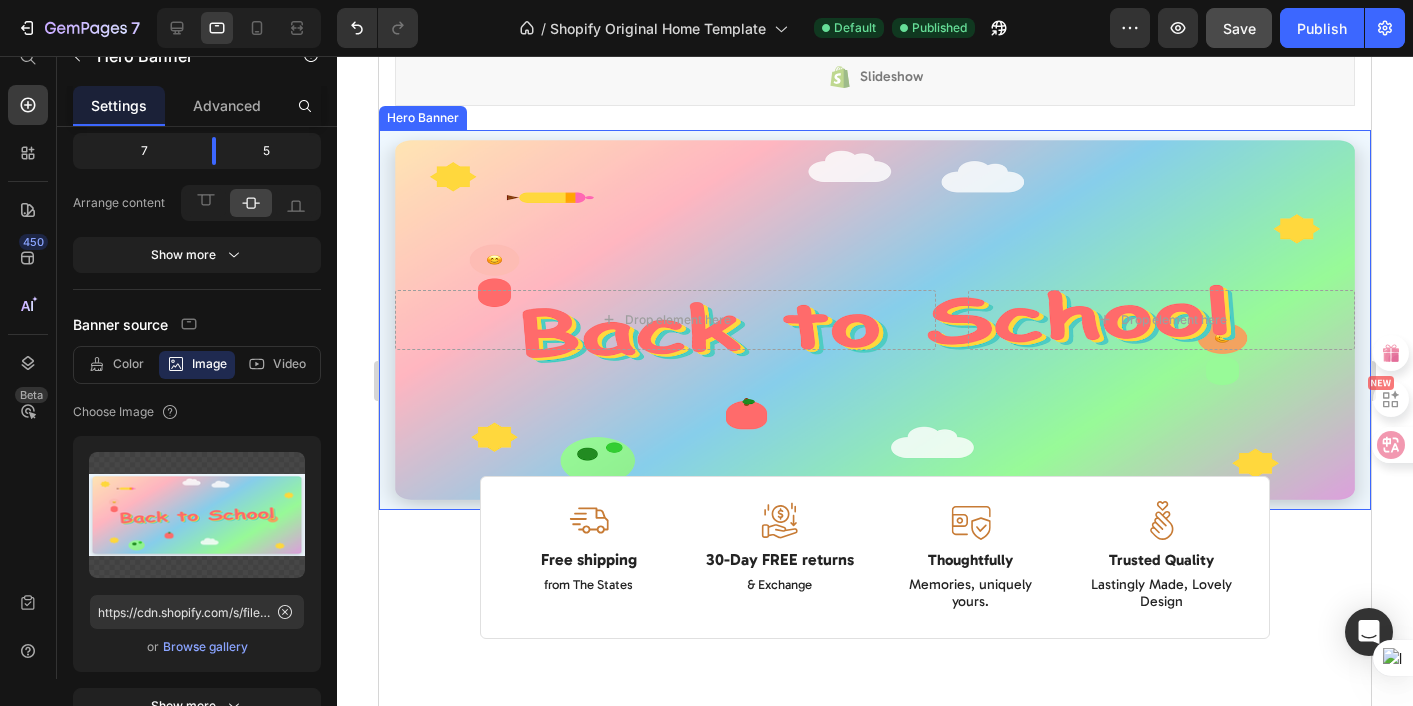 click at bounding box center [875, 320] 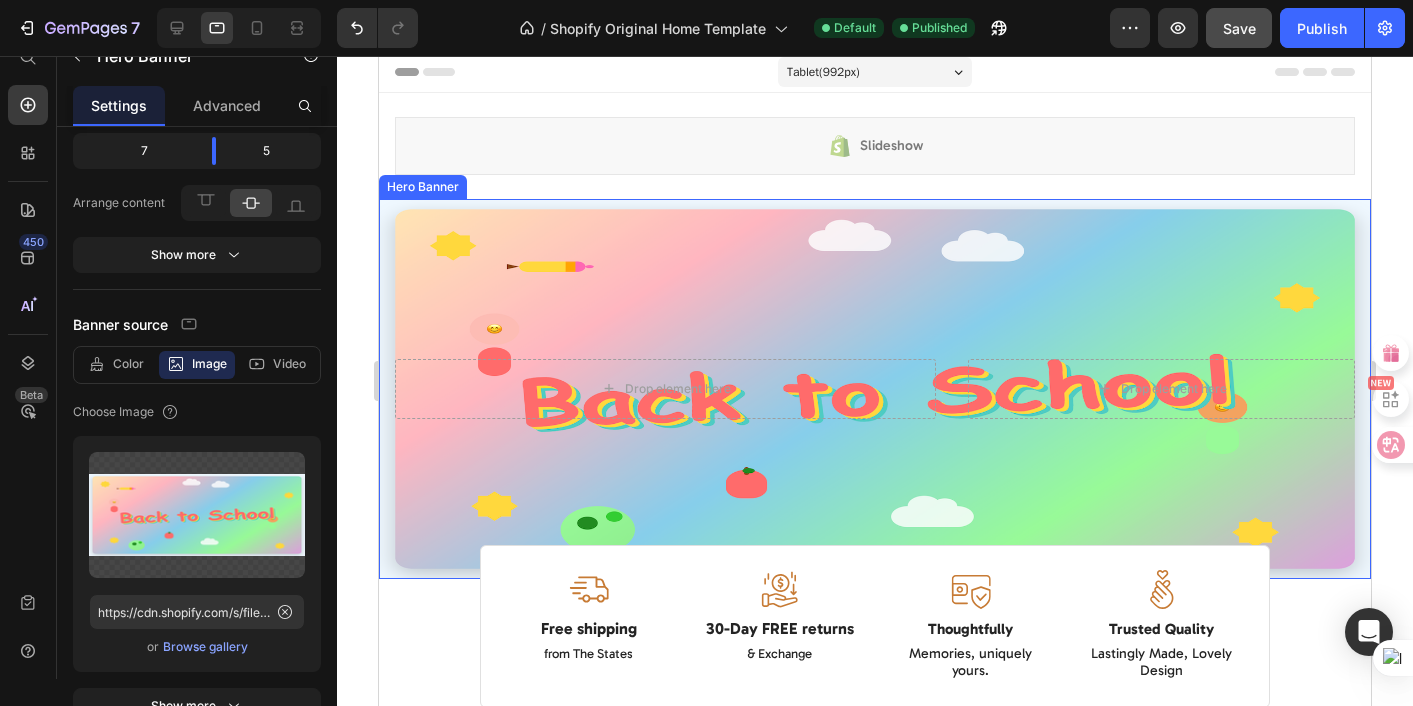 scroll, scrollTop: 0, scrollLeft: 0, axis: both 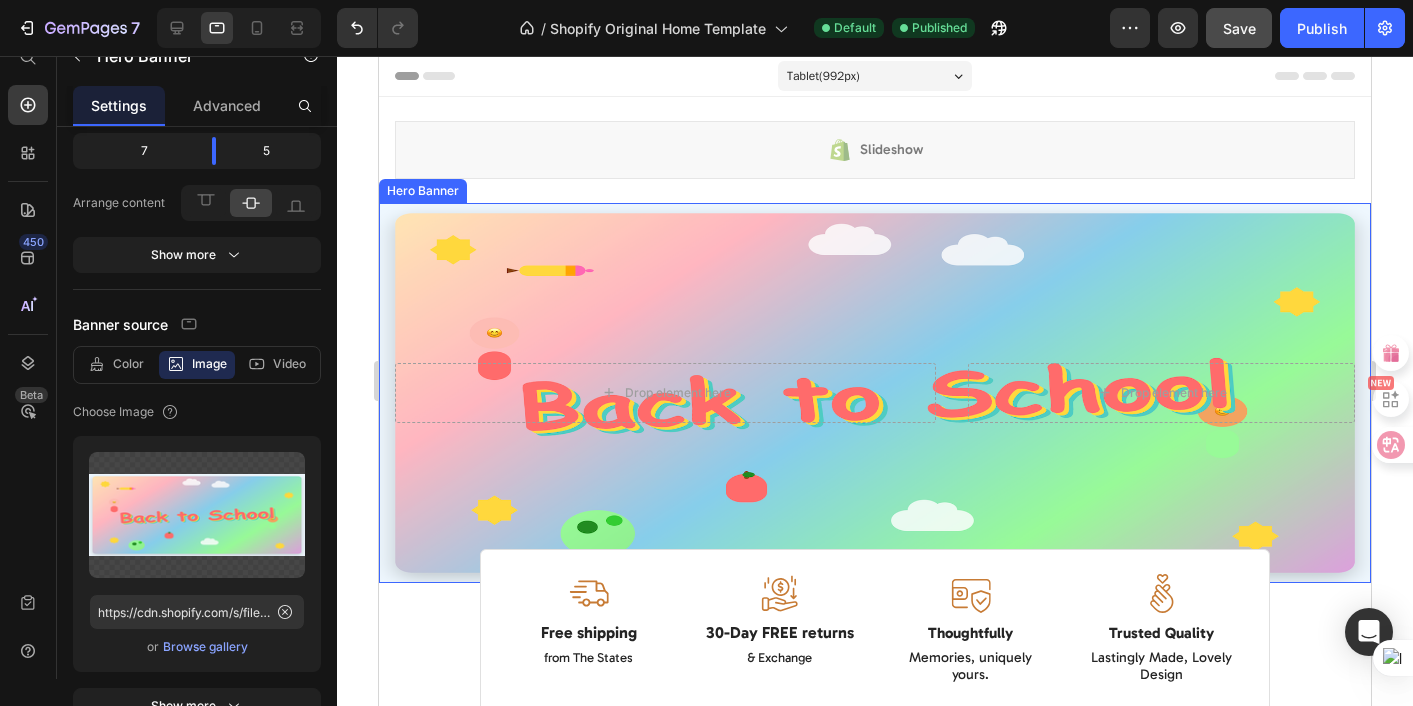 click at bounding box center [875, 393] 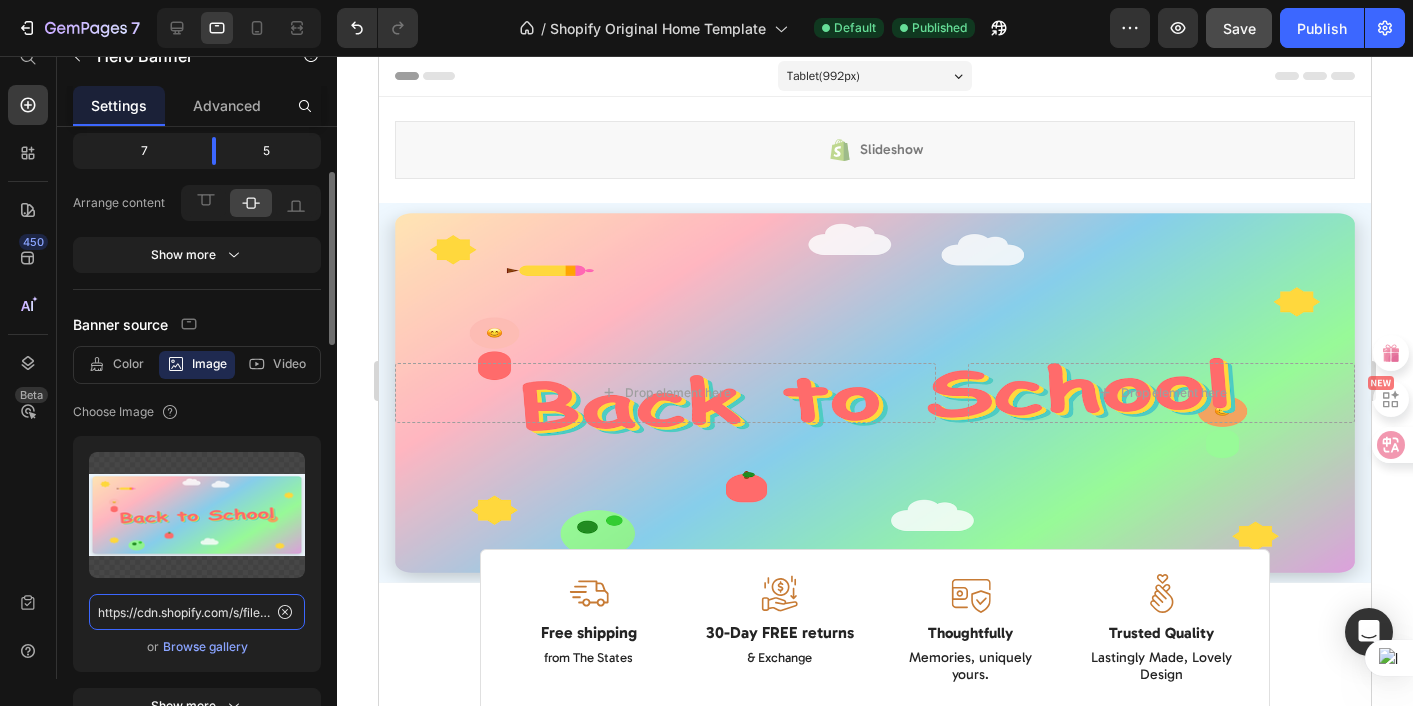 click on "https://cdn.shopify.com/s/files/1/0936/4458/7293/files/gempages_566438162063164497-47c80e96-35fe-4954-a2fb-3a61a6628b56.png" 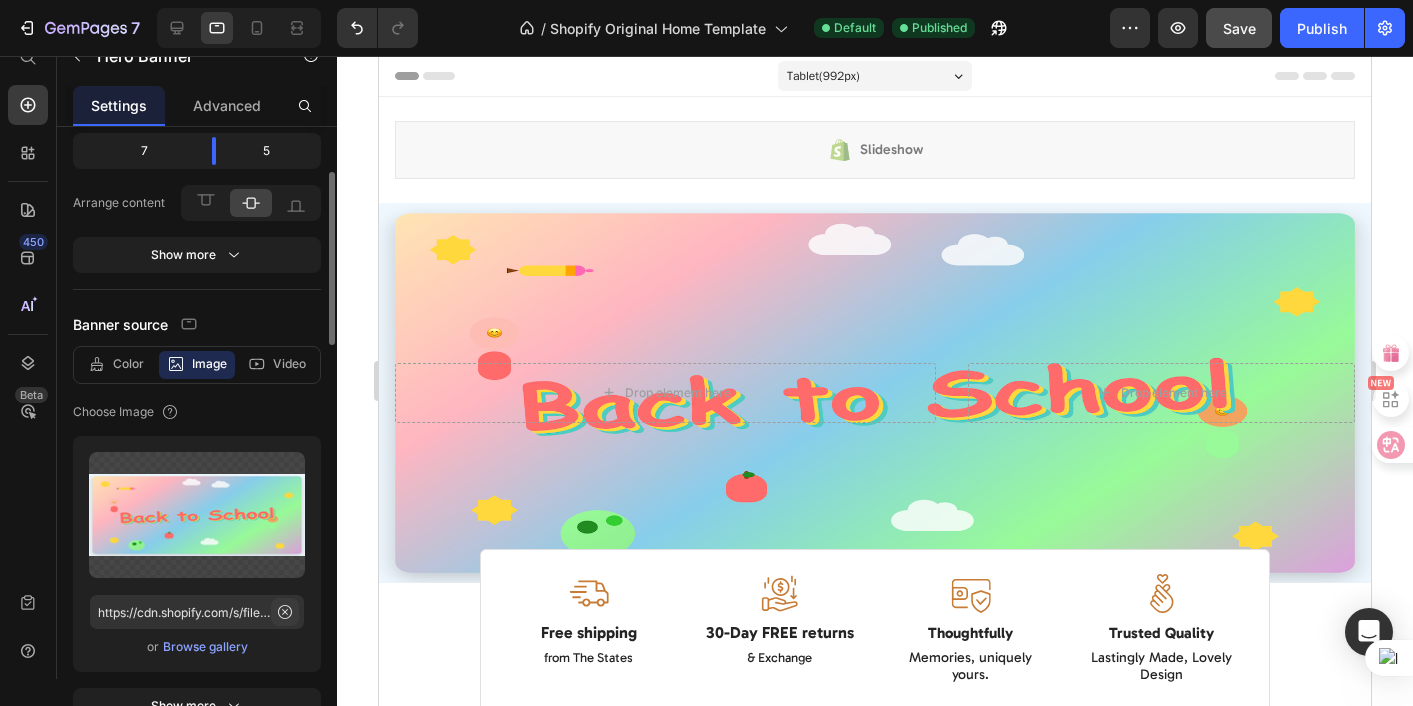 click 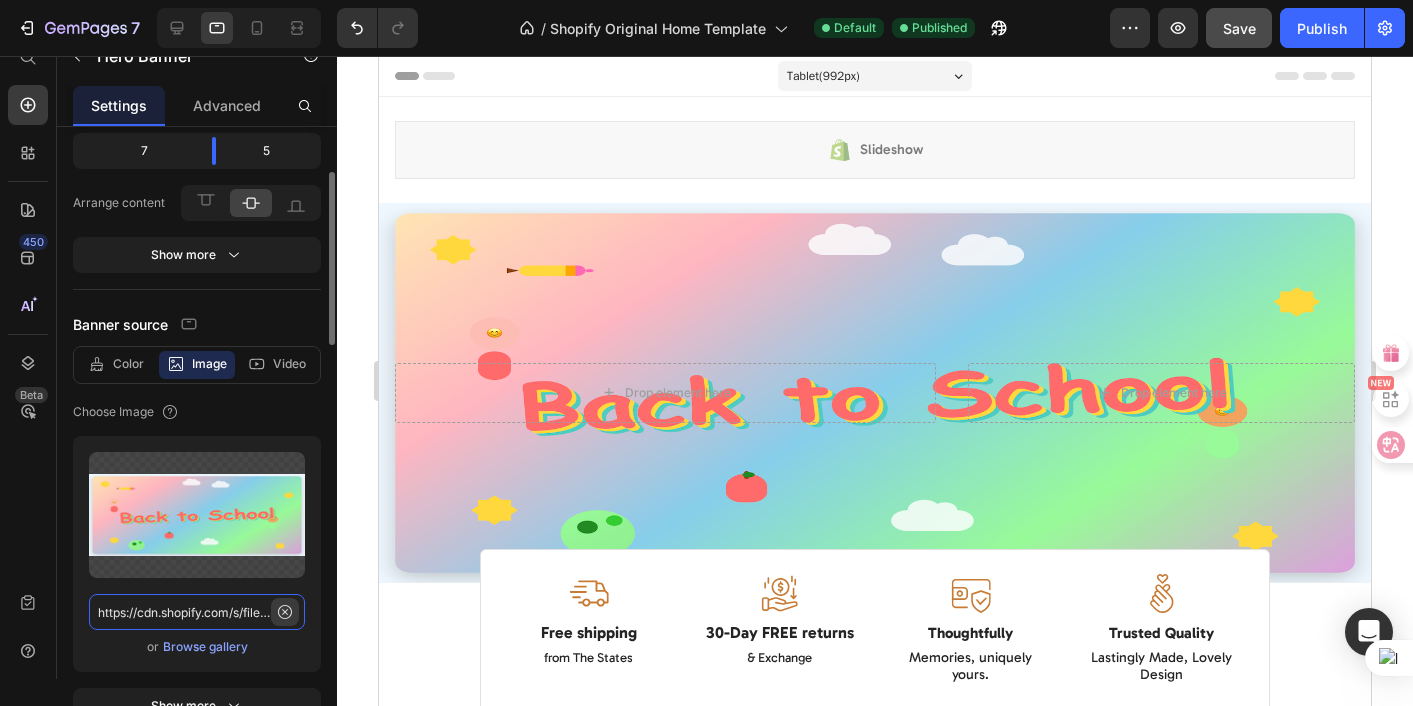 type 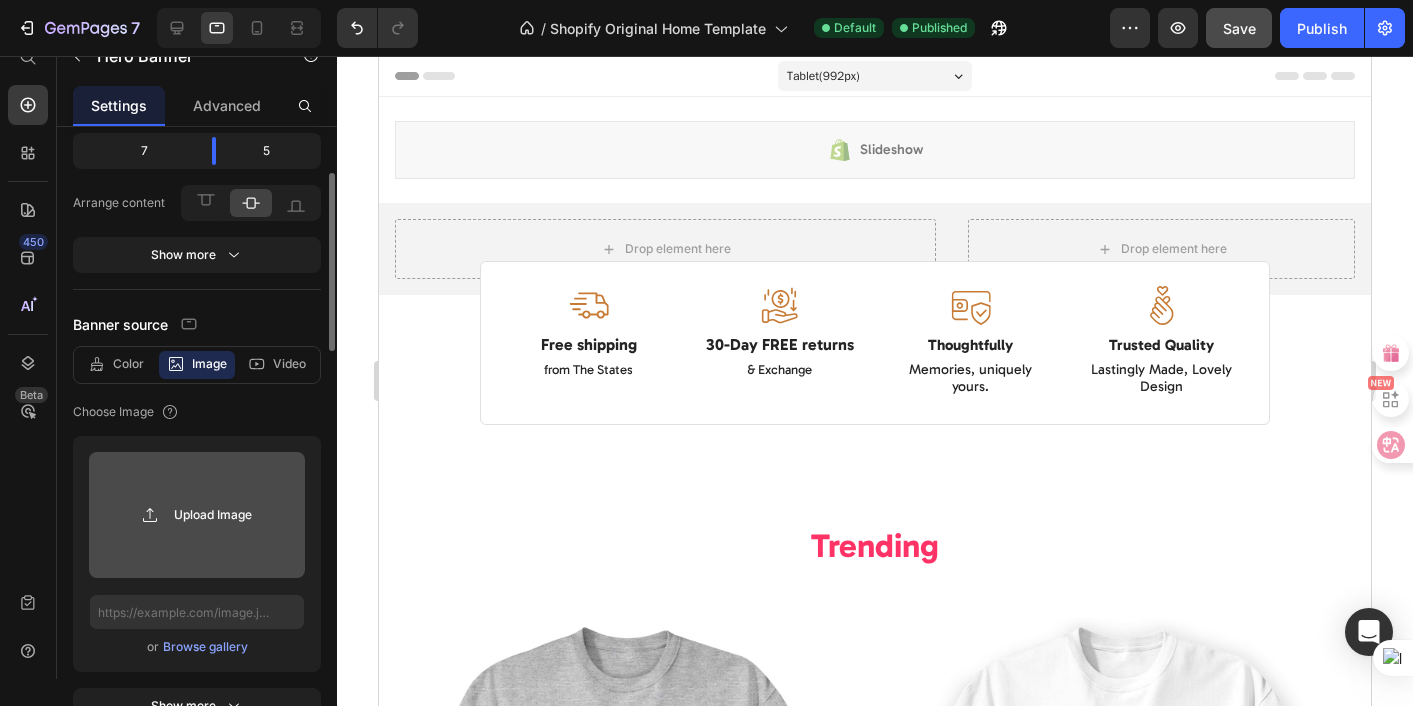 click 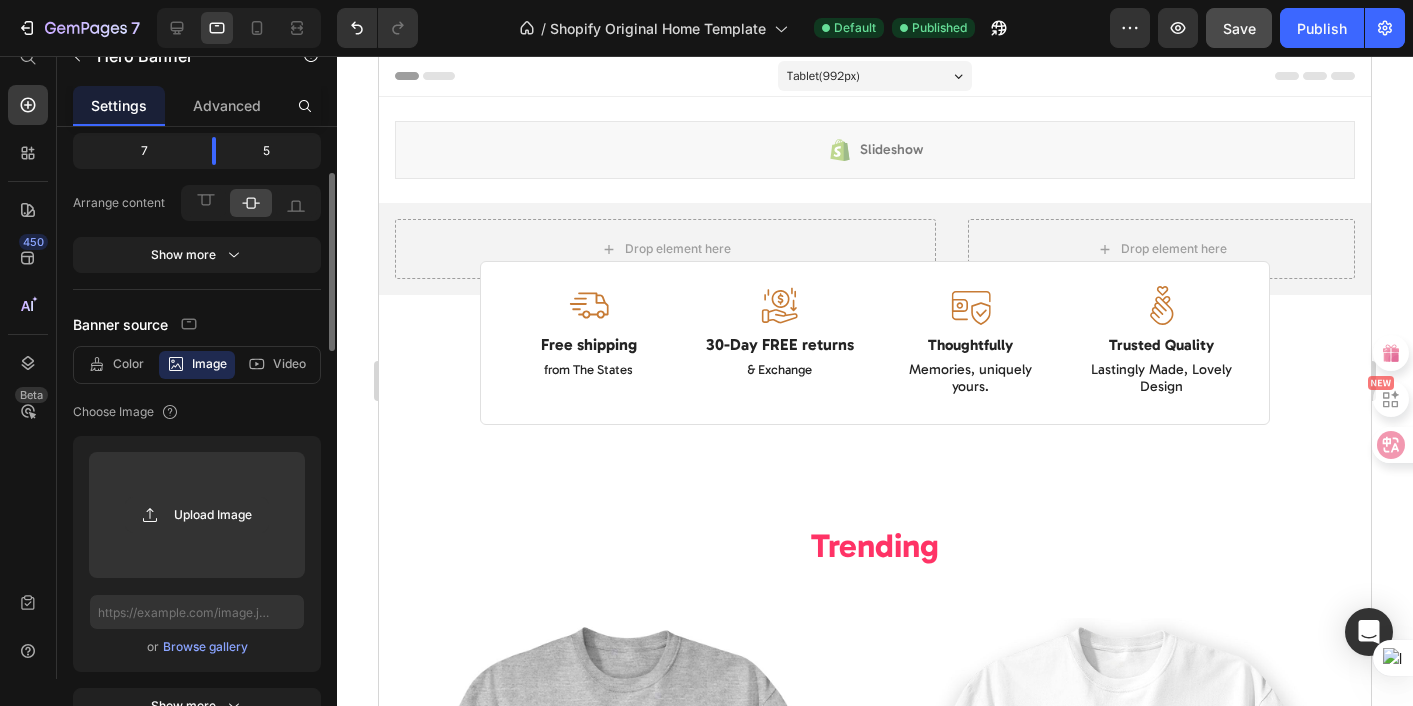 click on "Browse gallery" at bounding box center (205, 647) 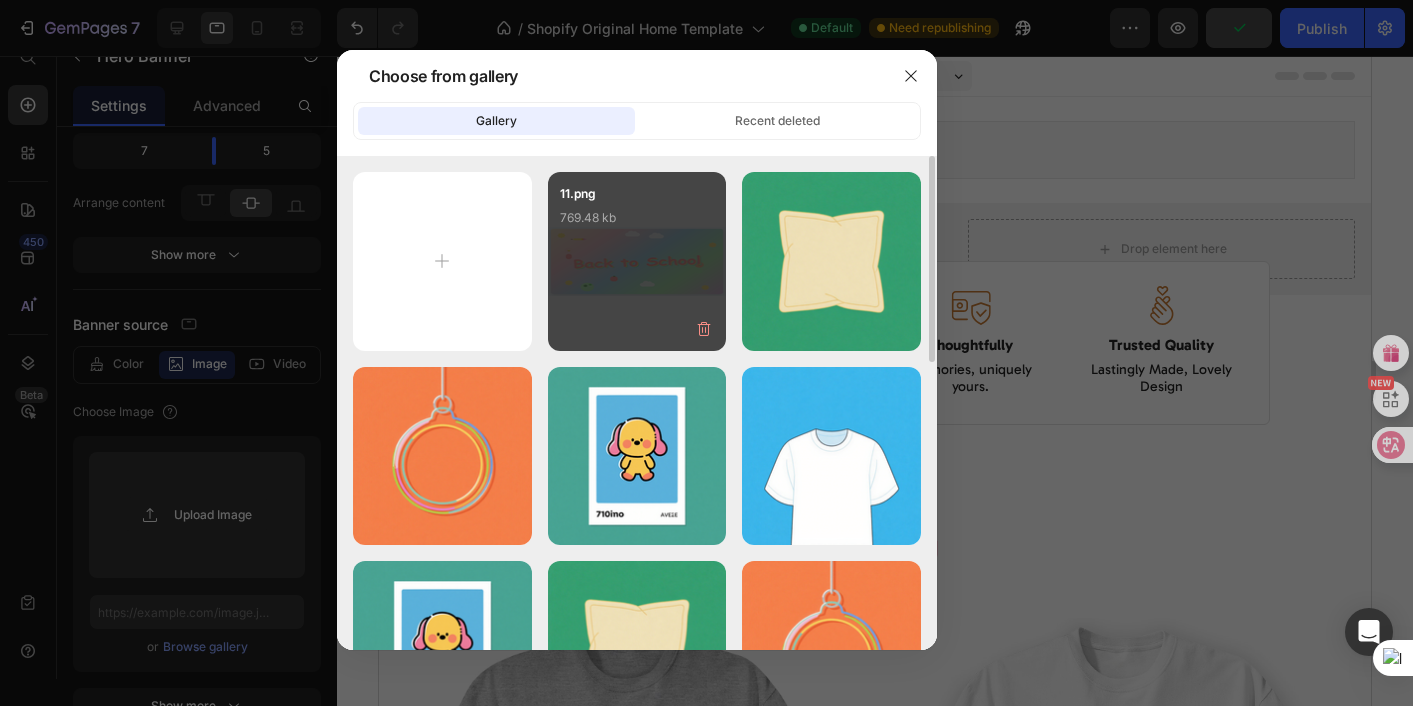 click on "11.png 769.48 kb" at bounding box center [637, 224] 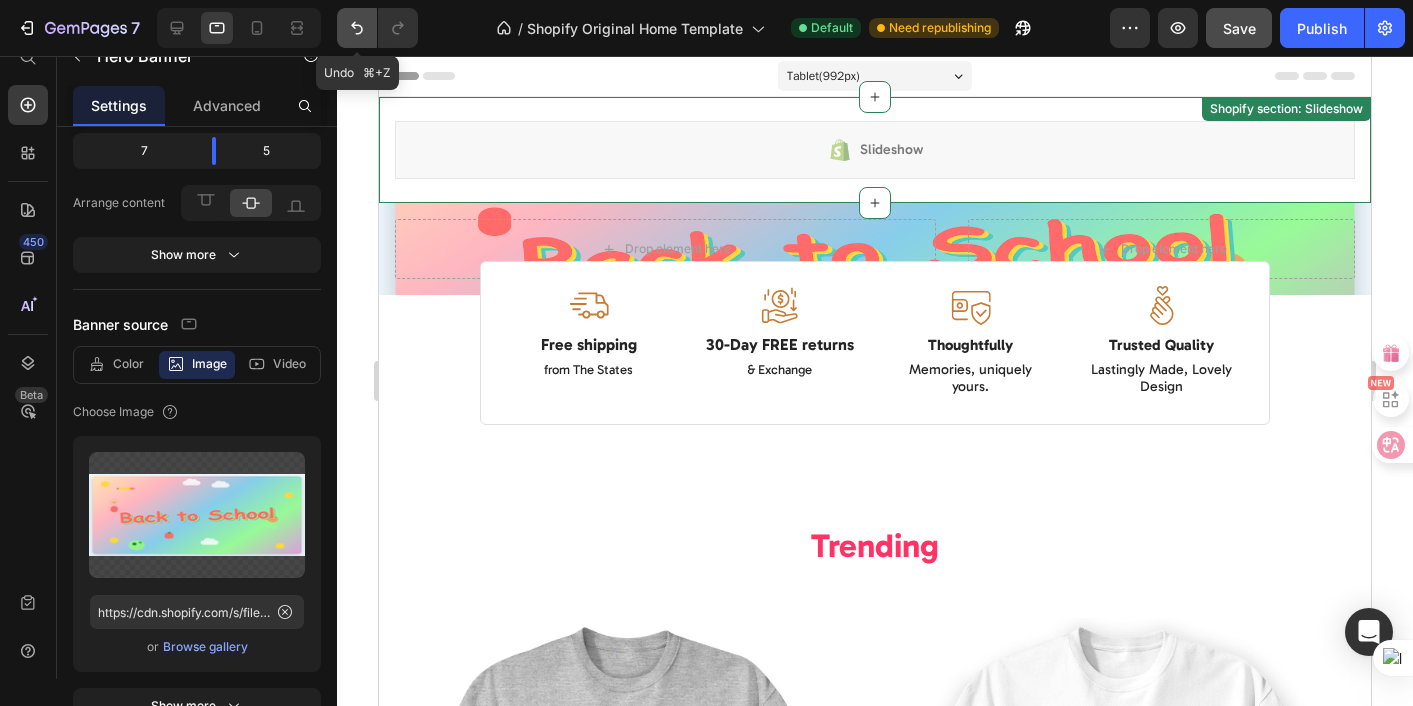 click 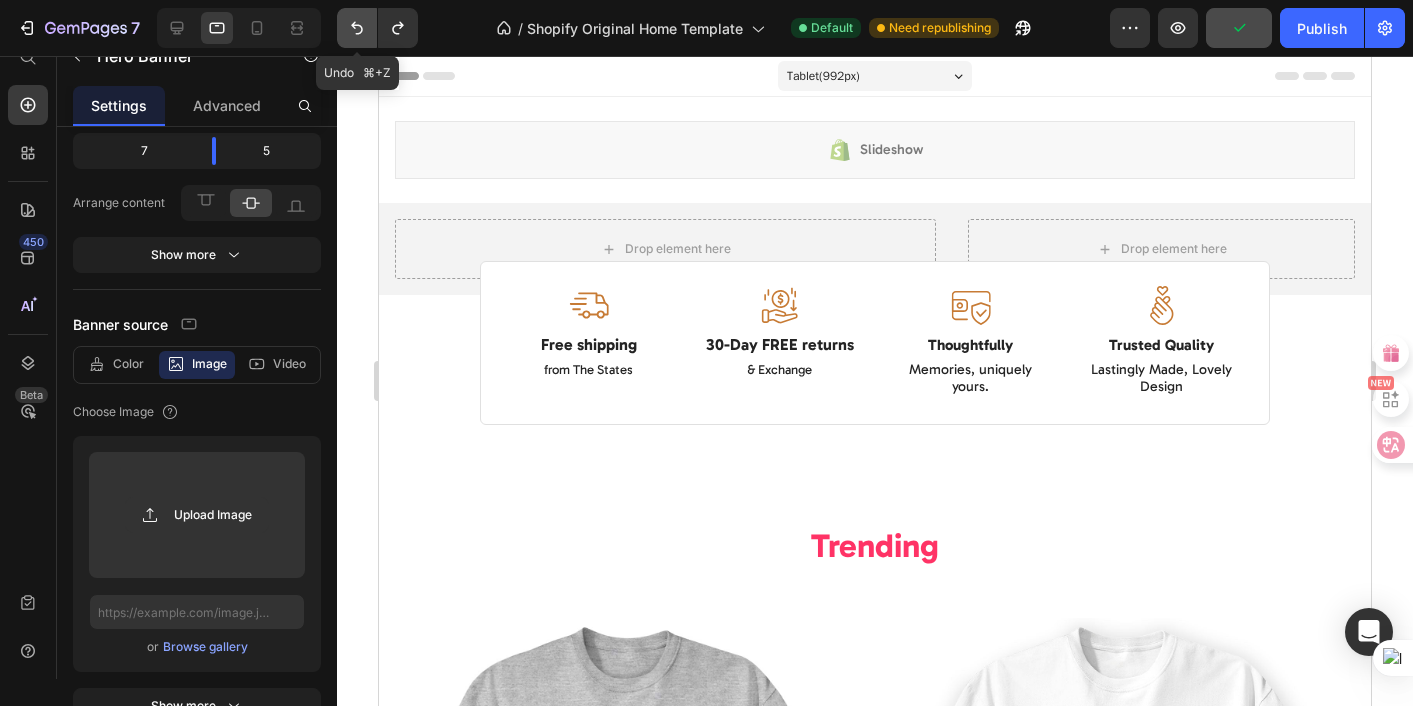 click 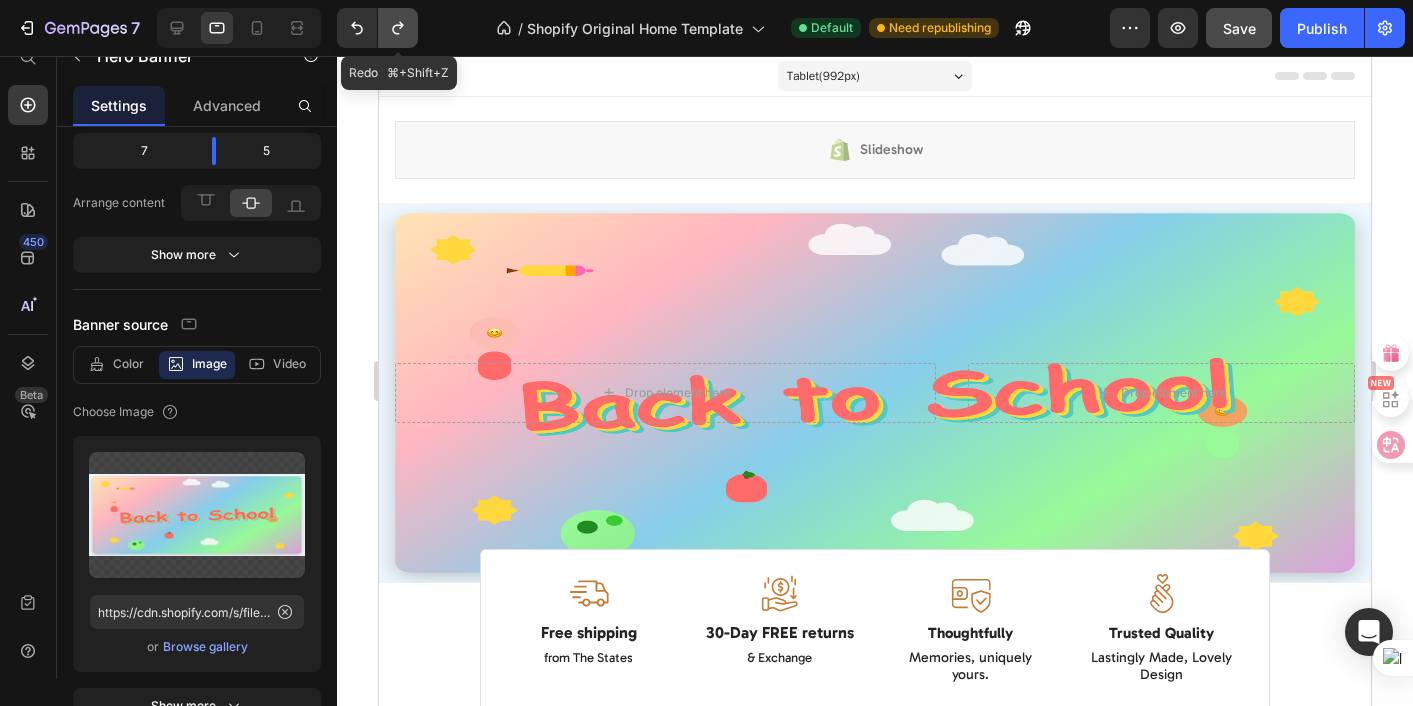 click 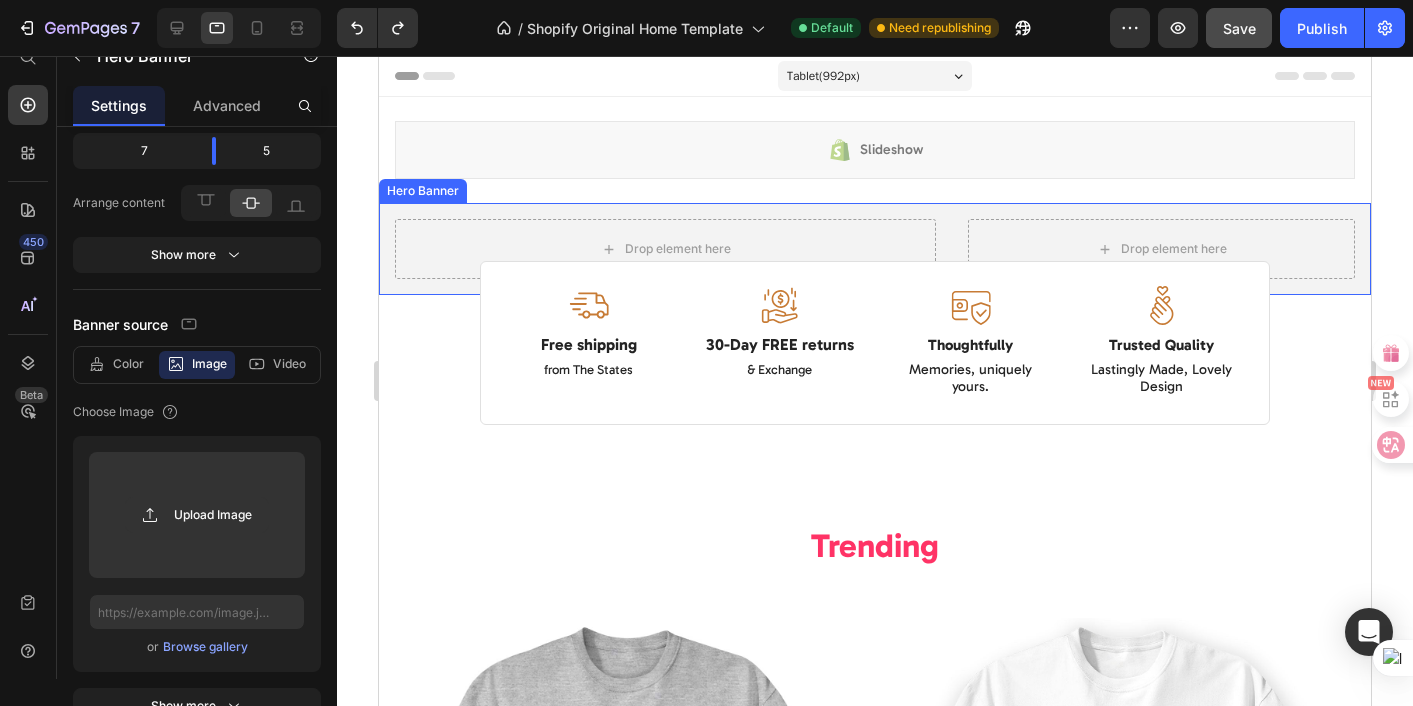 click on "Drop element here
Drop element here" at bounding box center (875, 249) 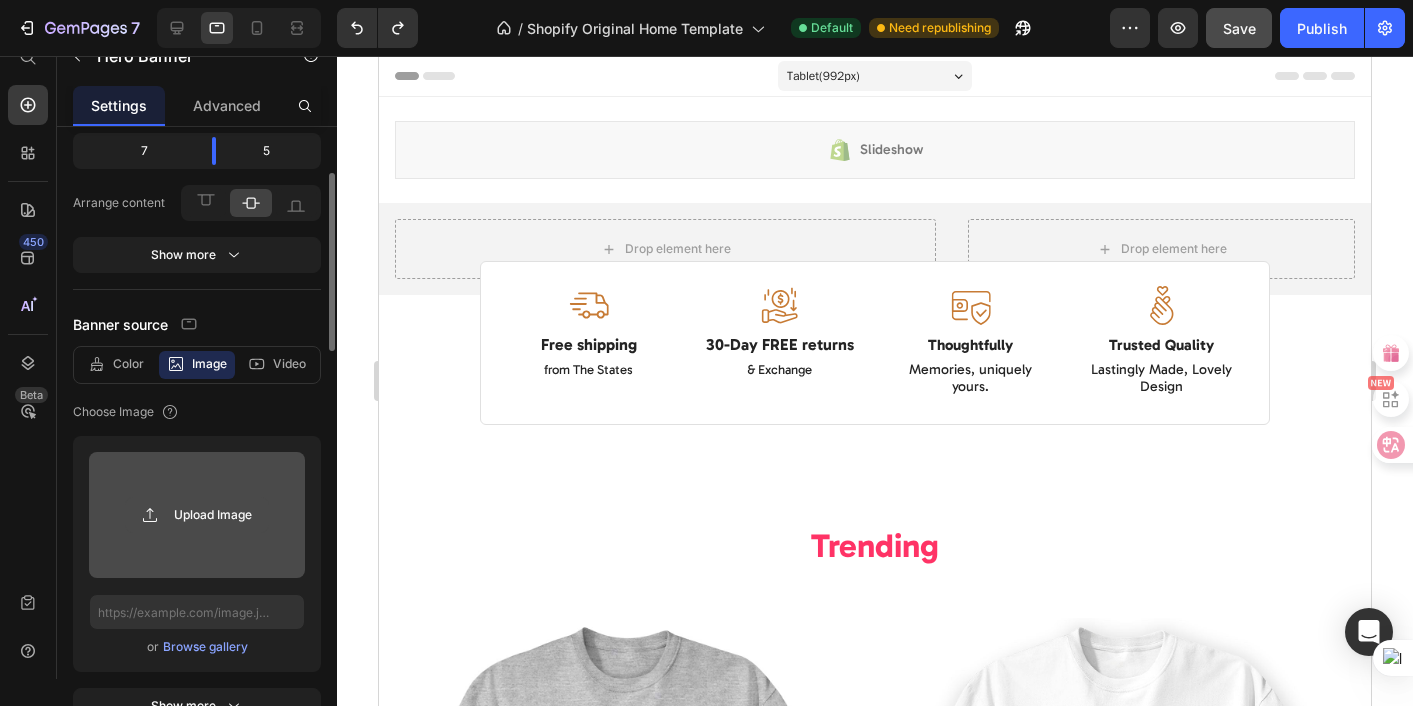 click 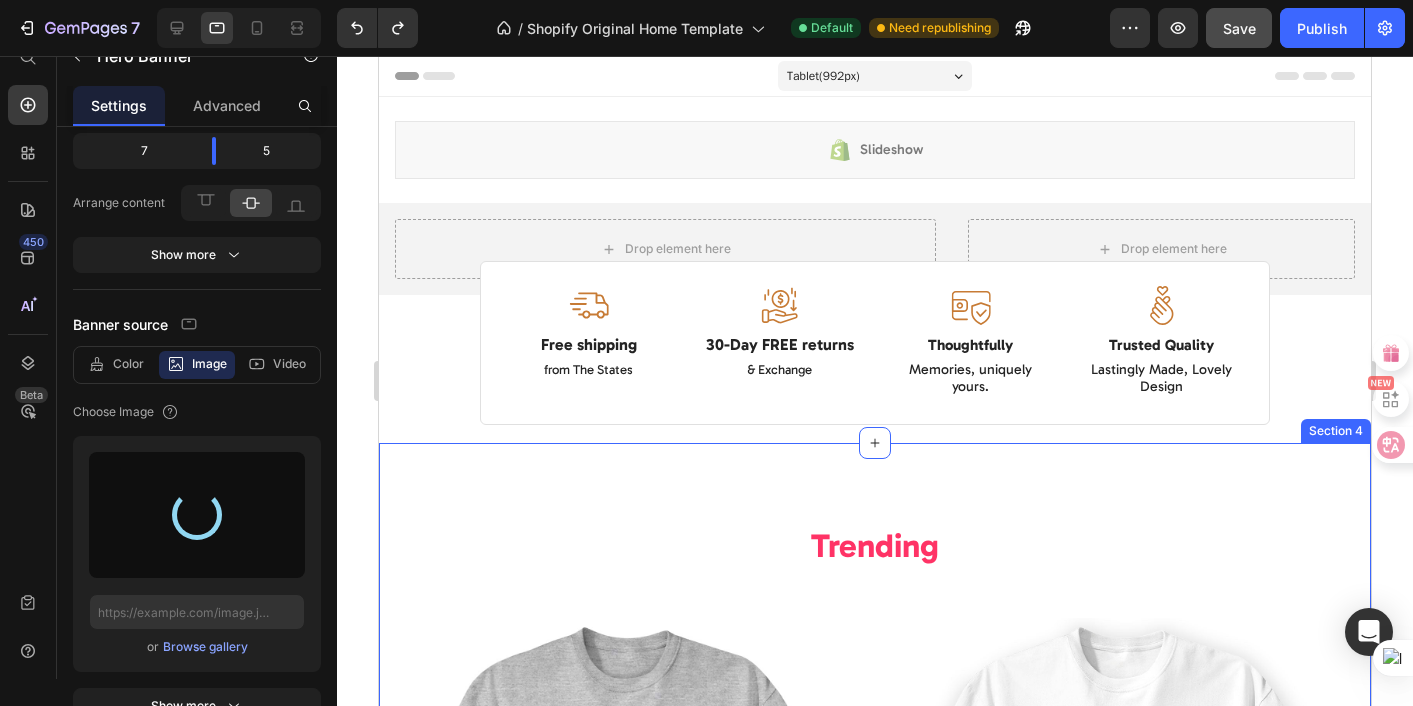 type on "https://cdn.shopify.com/s/files/1/0936/4458/7293/files/gempages_566438162063164497-47c80e96-35fe-4954-a2fb-3a61a6628b56.png" 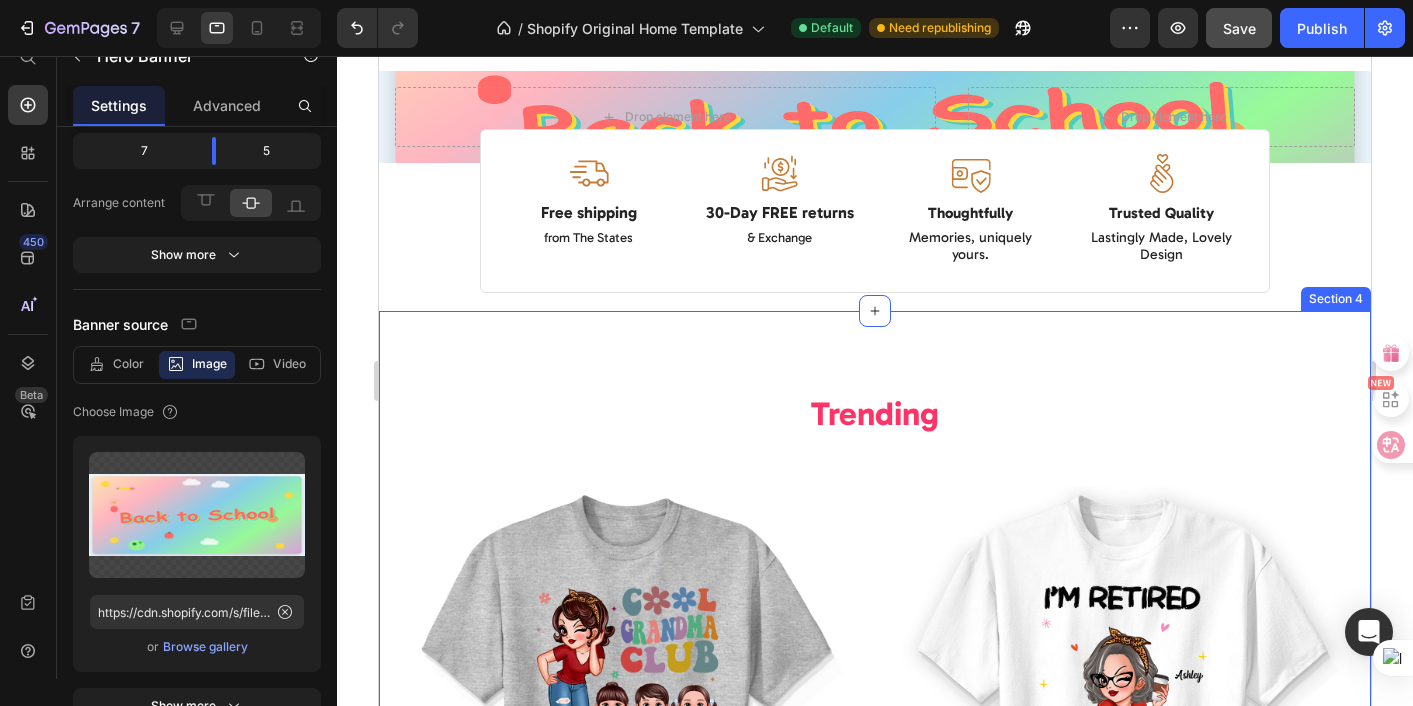 scroll, scrollTop: 0, scrollLeft: 0, axis: both 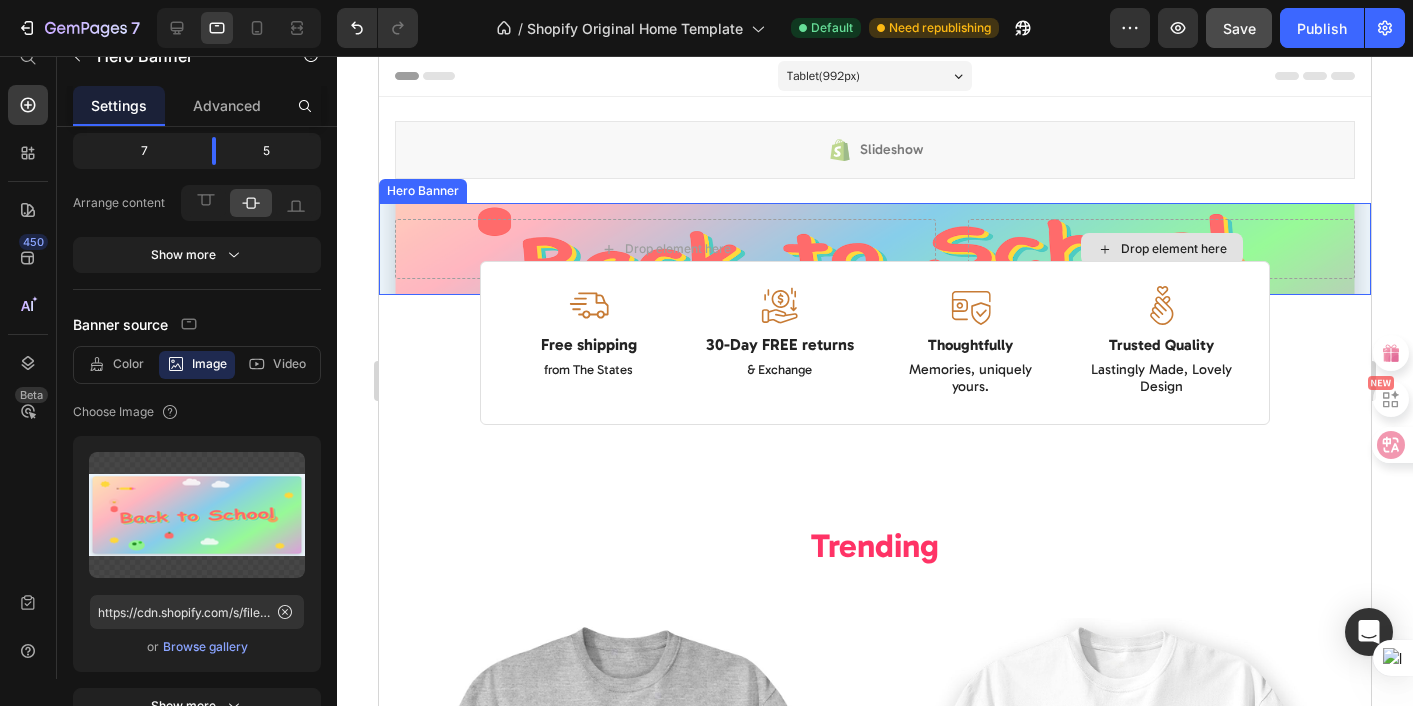 click on "Drop element here" at bounding box center [1161, 249] 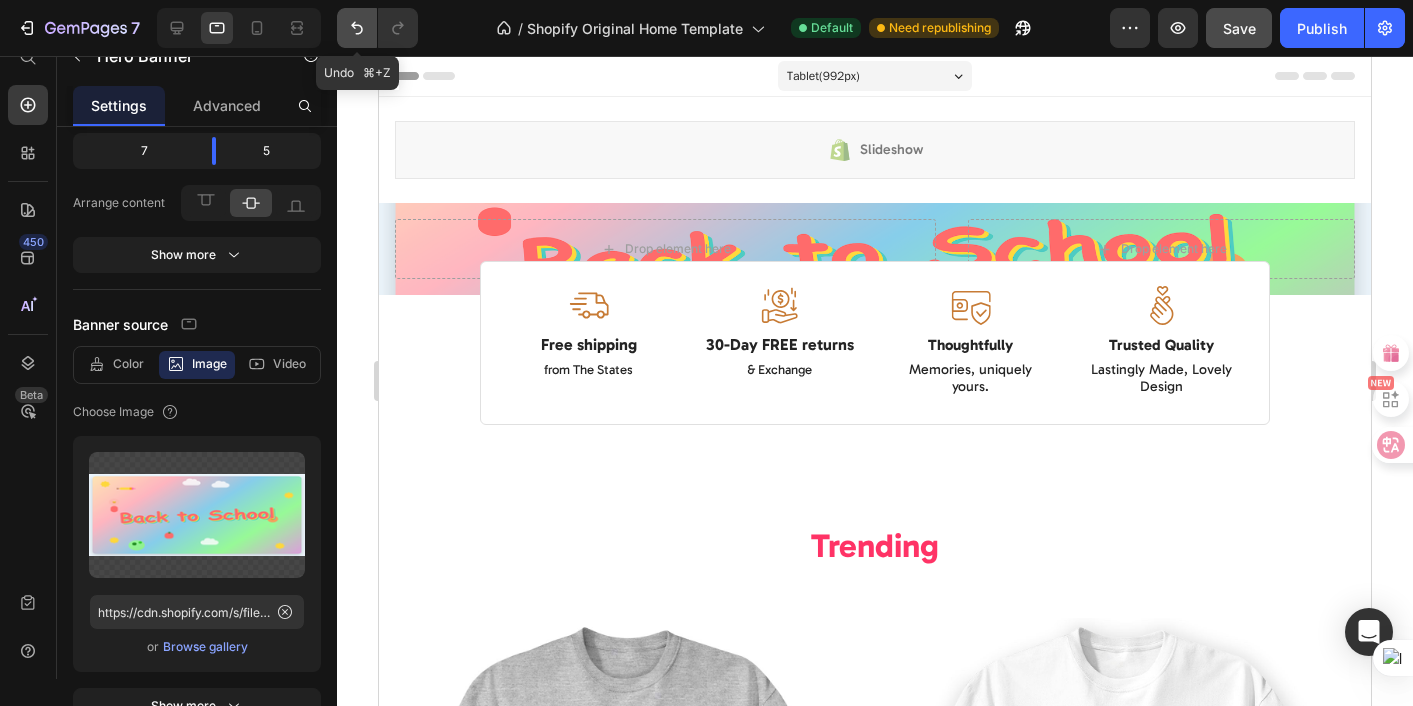 click 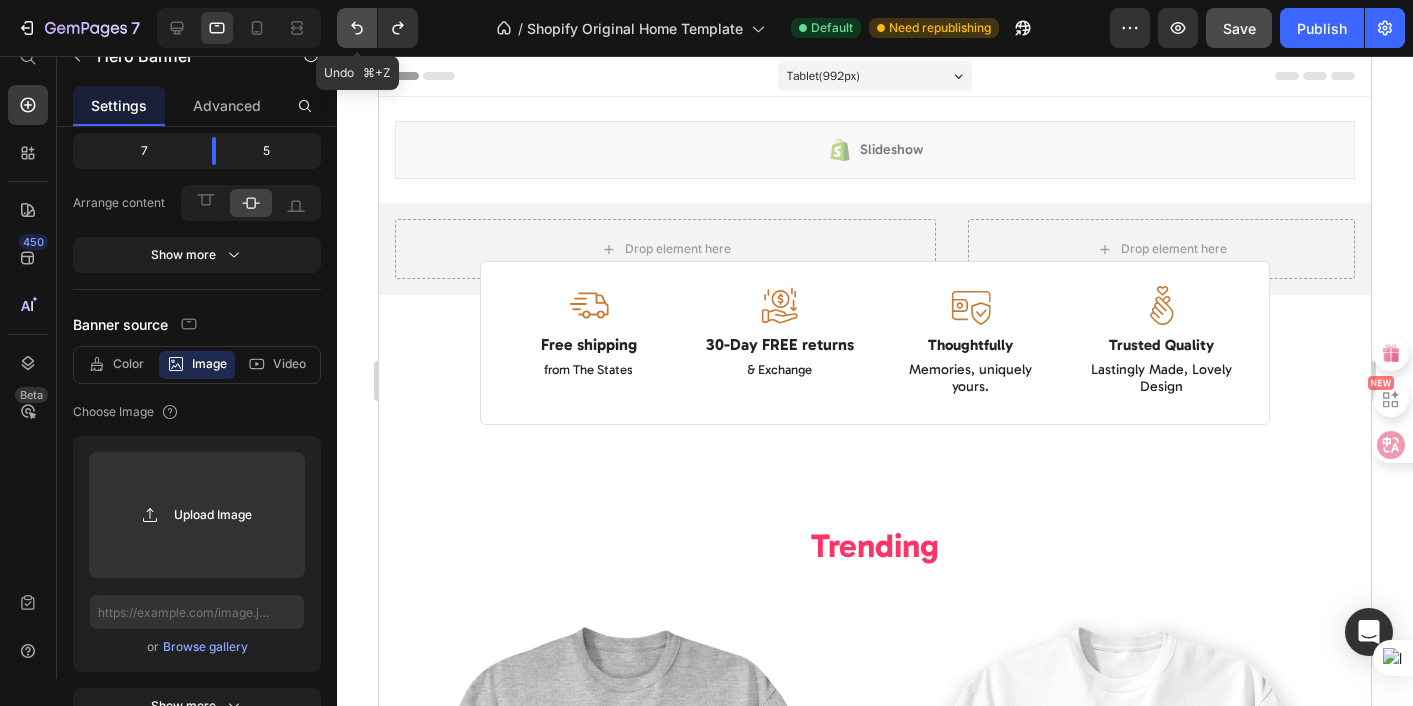click 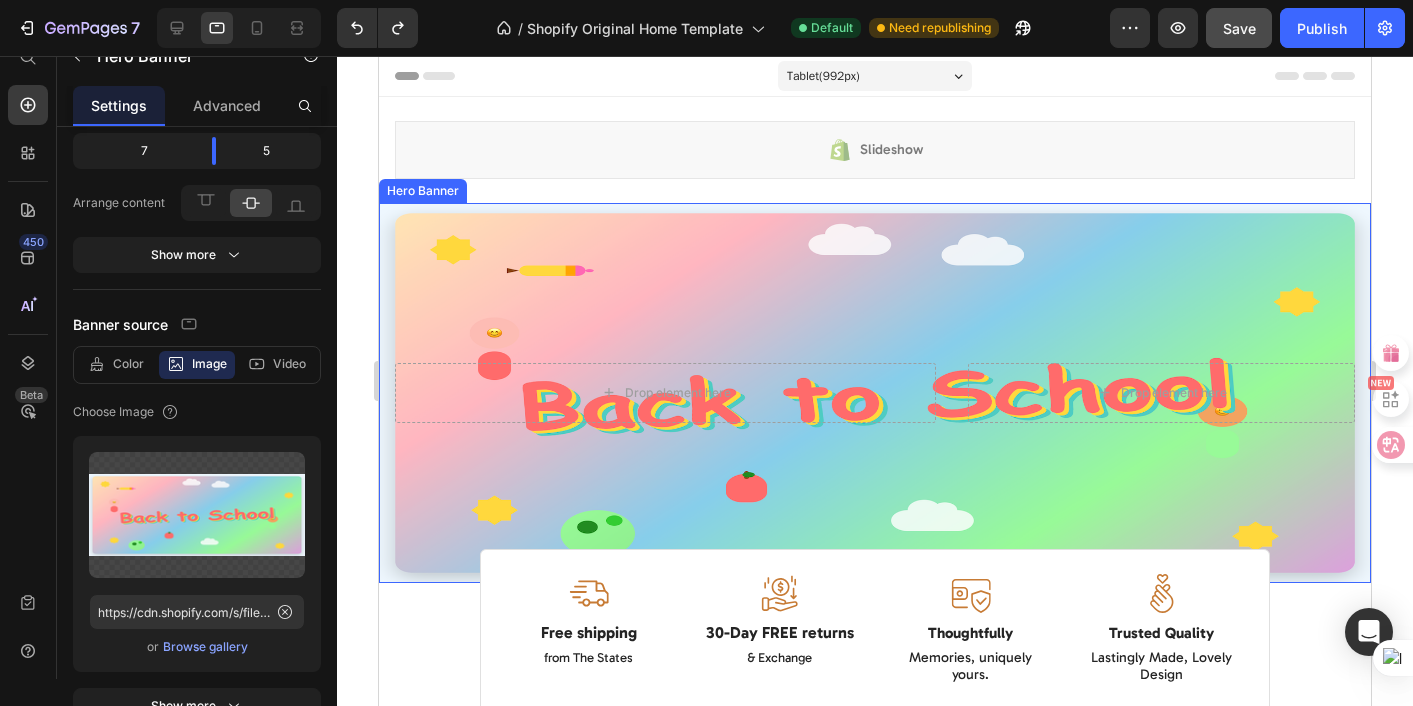 click at bounding box center (875, 393) 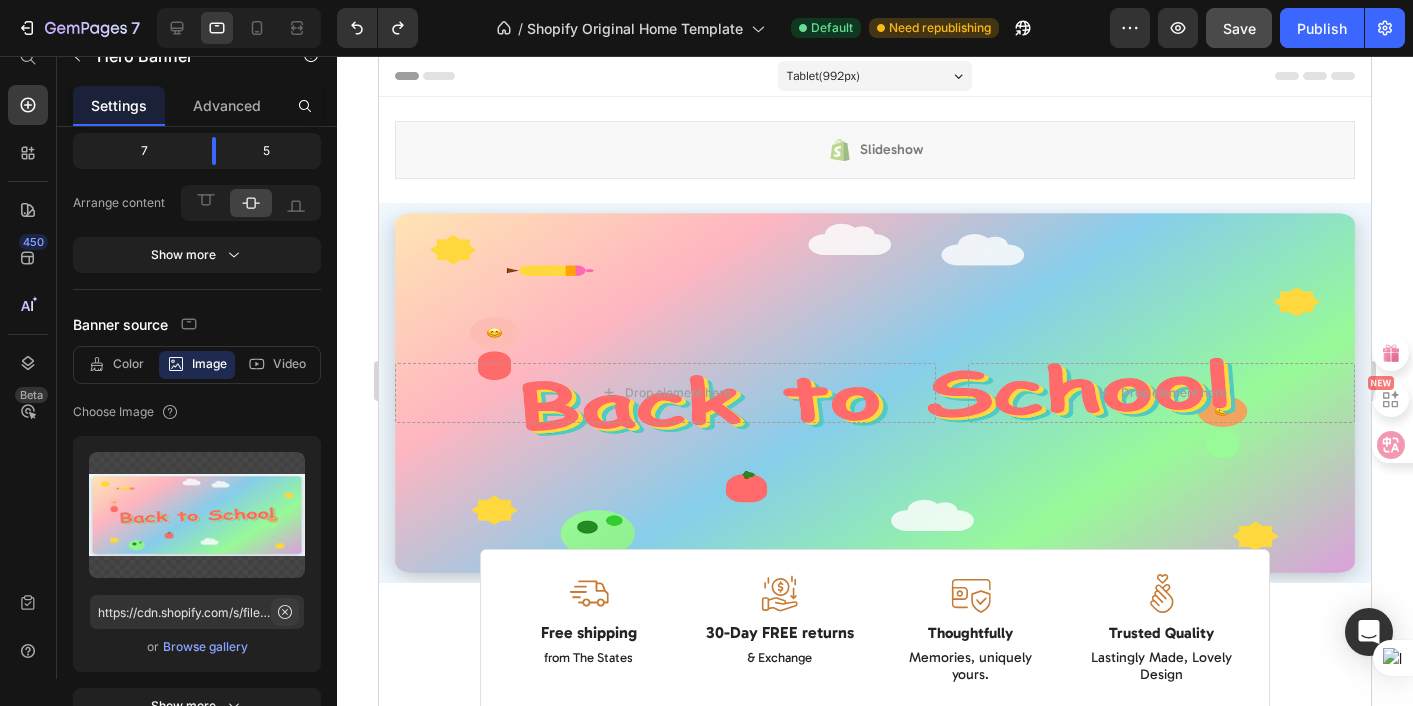 click 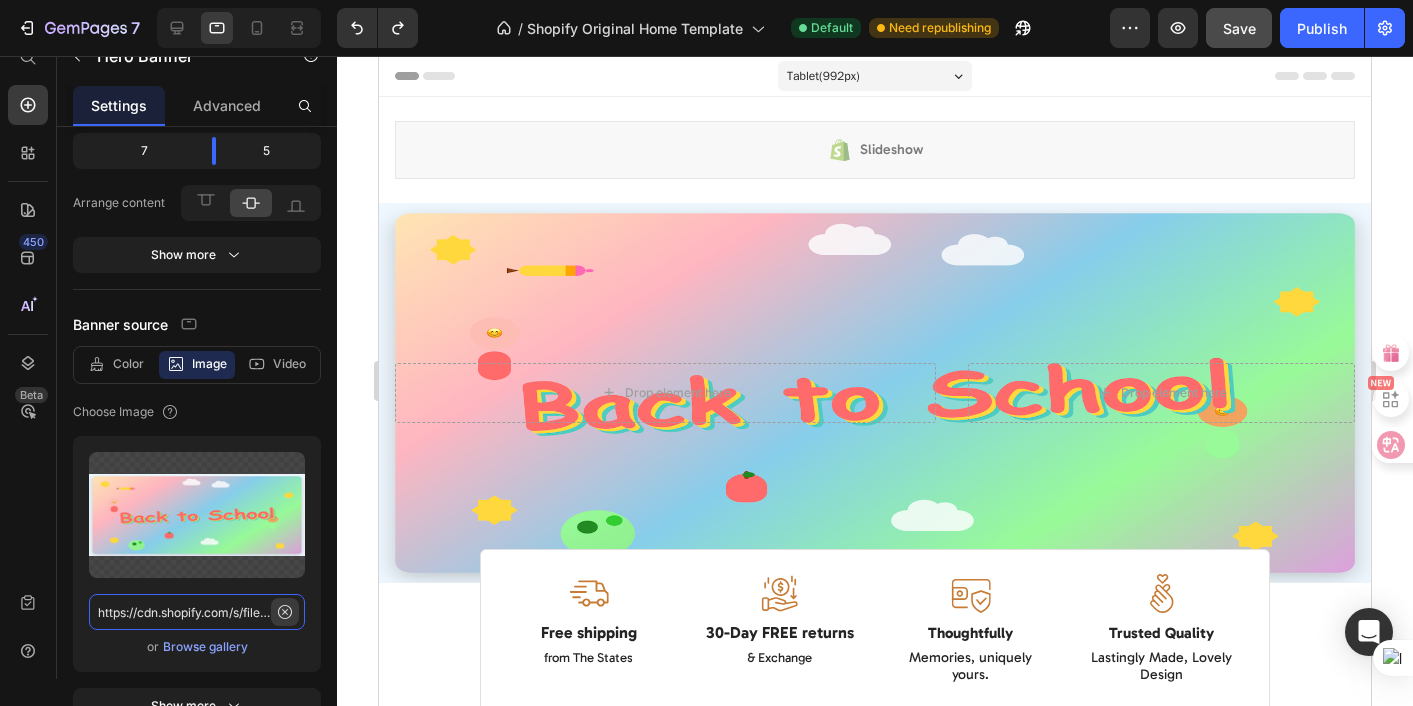 type 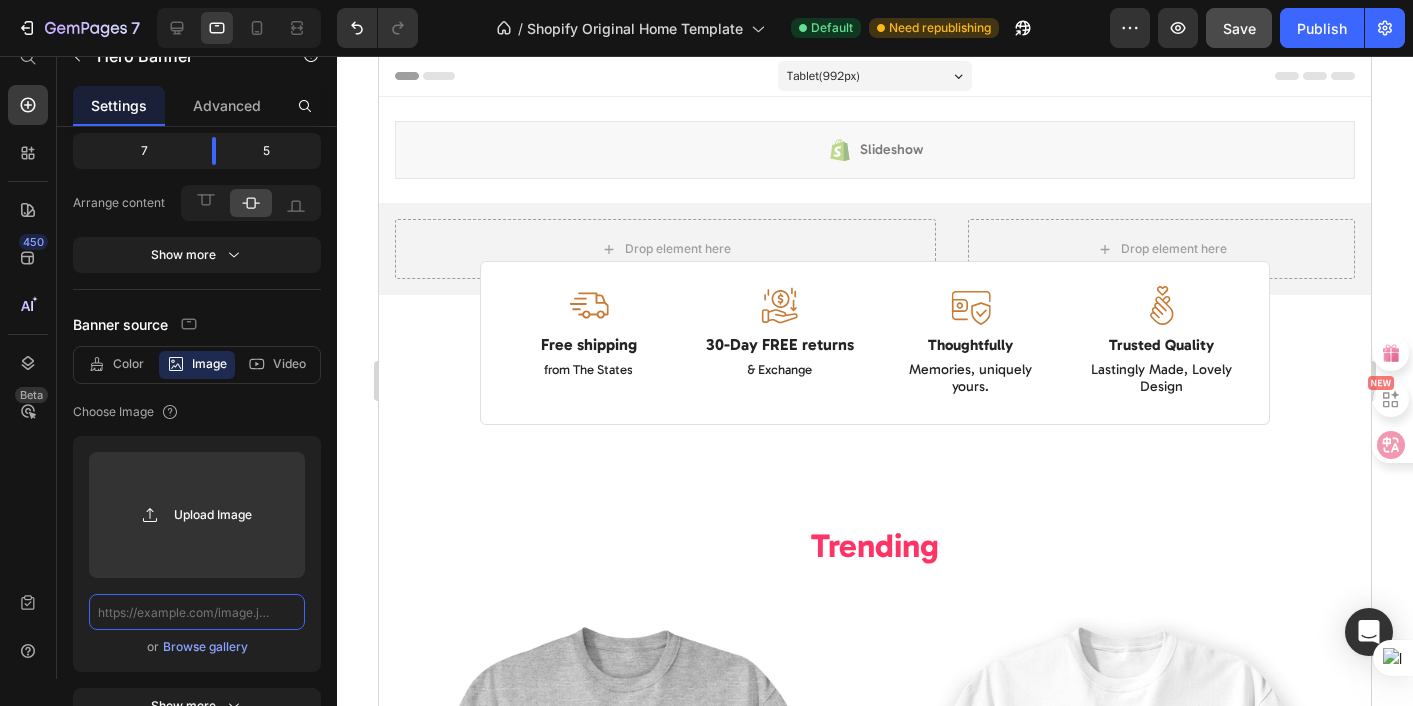 scroll, scrollTop: 0, scrollLeft: 0, axis: both 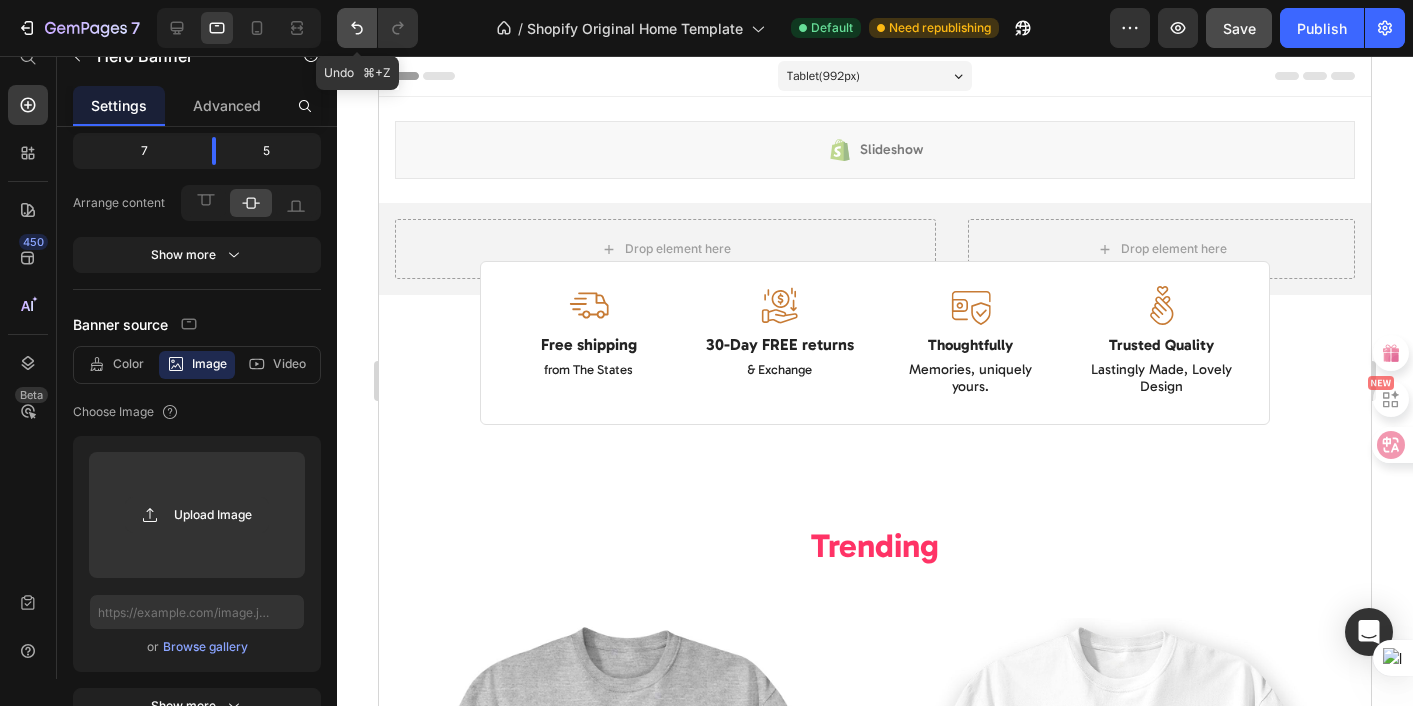 click 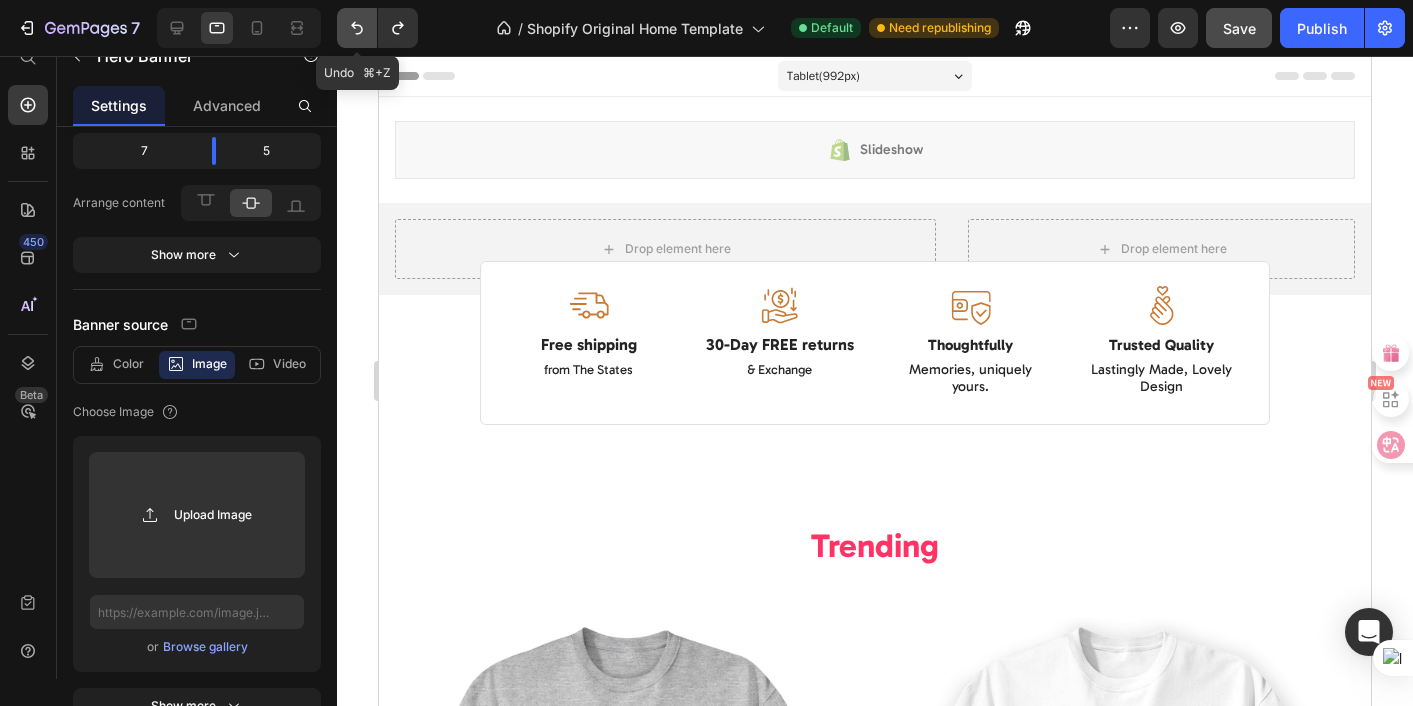 click 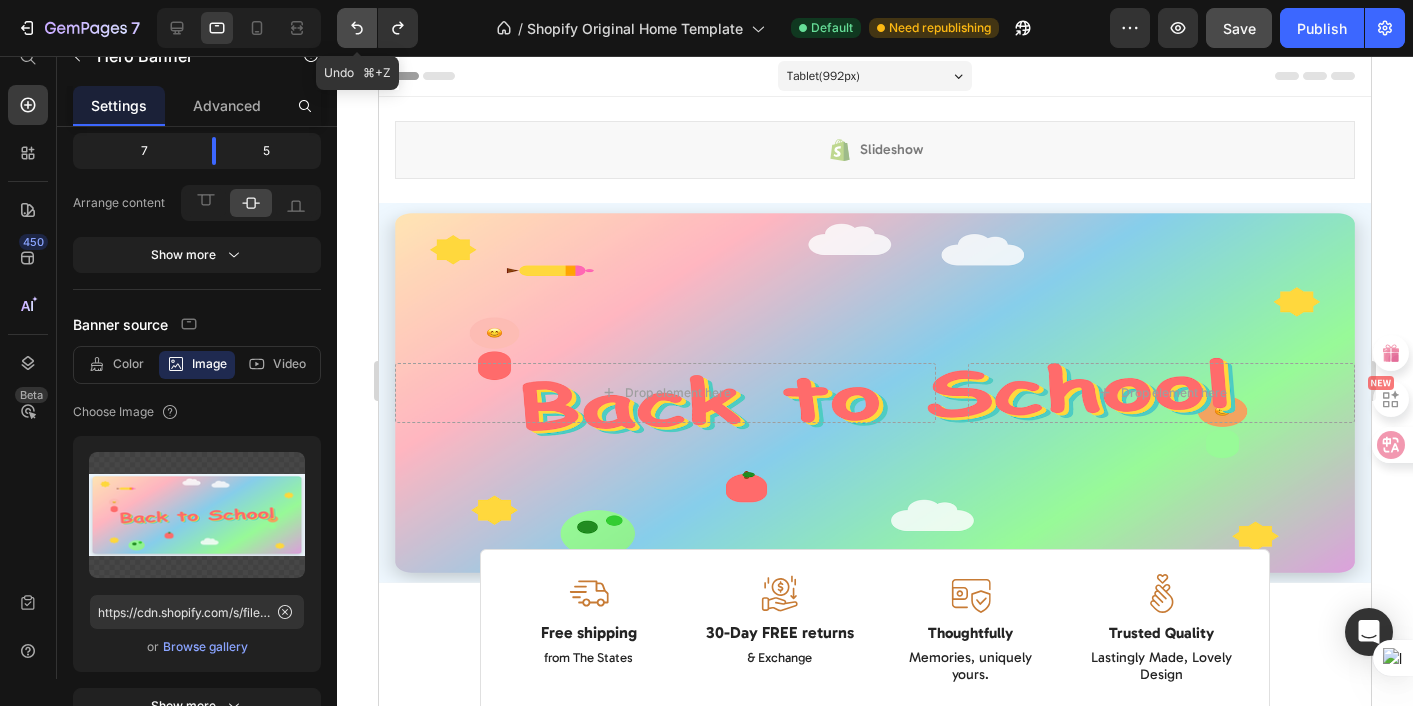 click 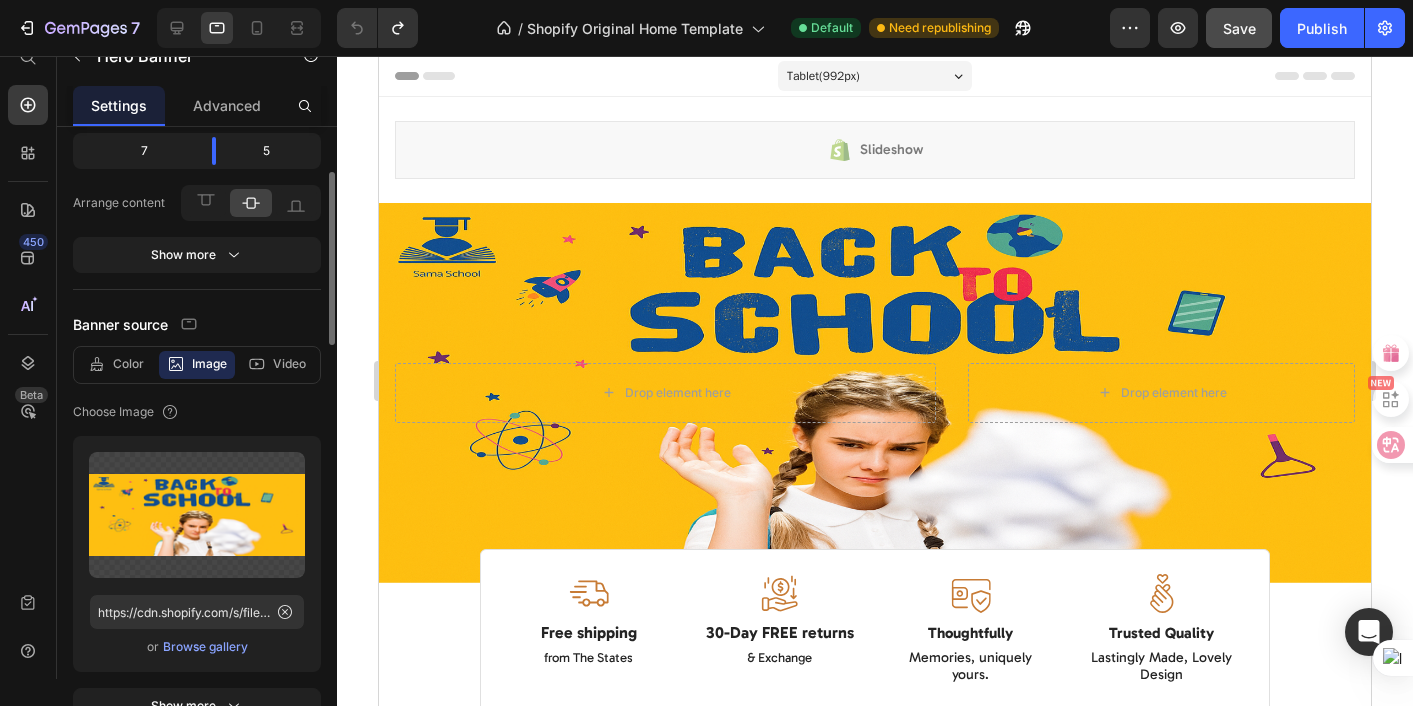 click on "Browse gallery" at bounding box center (205, 647) 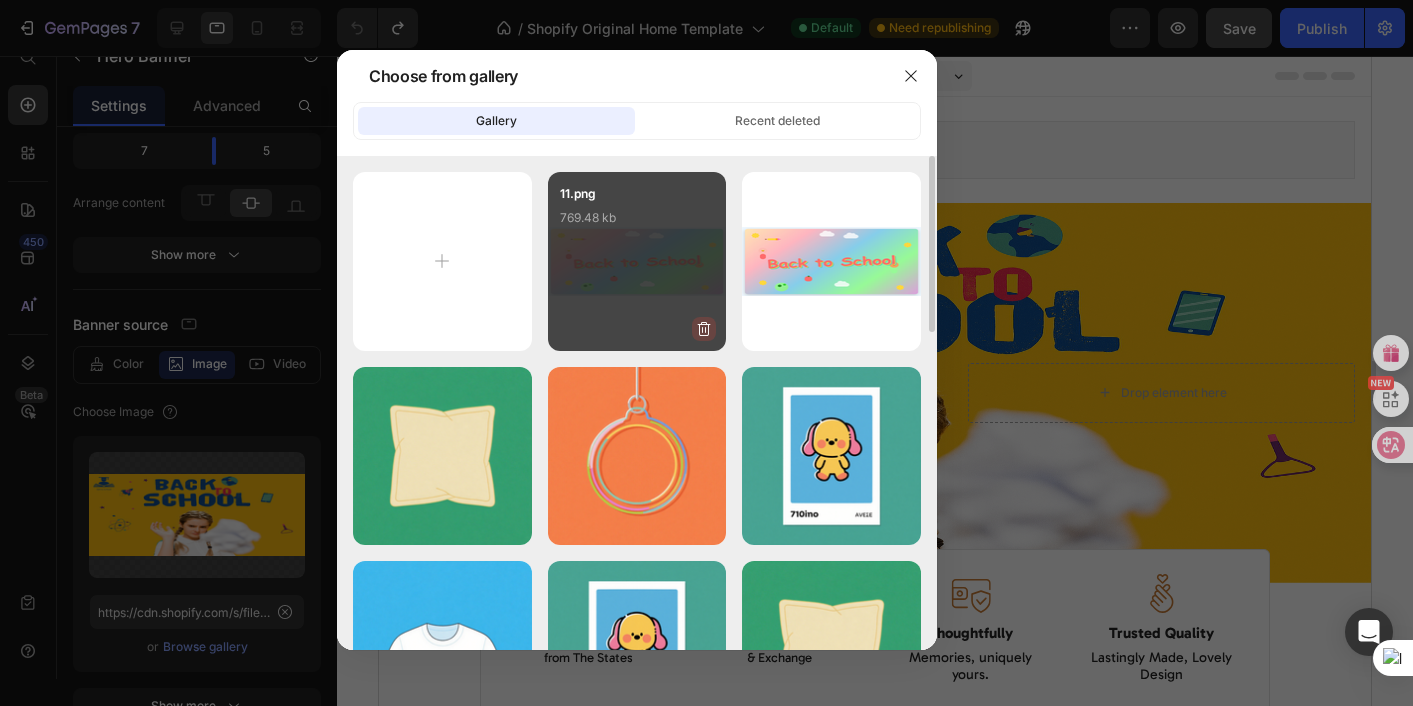 click 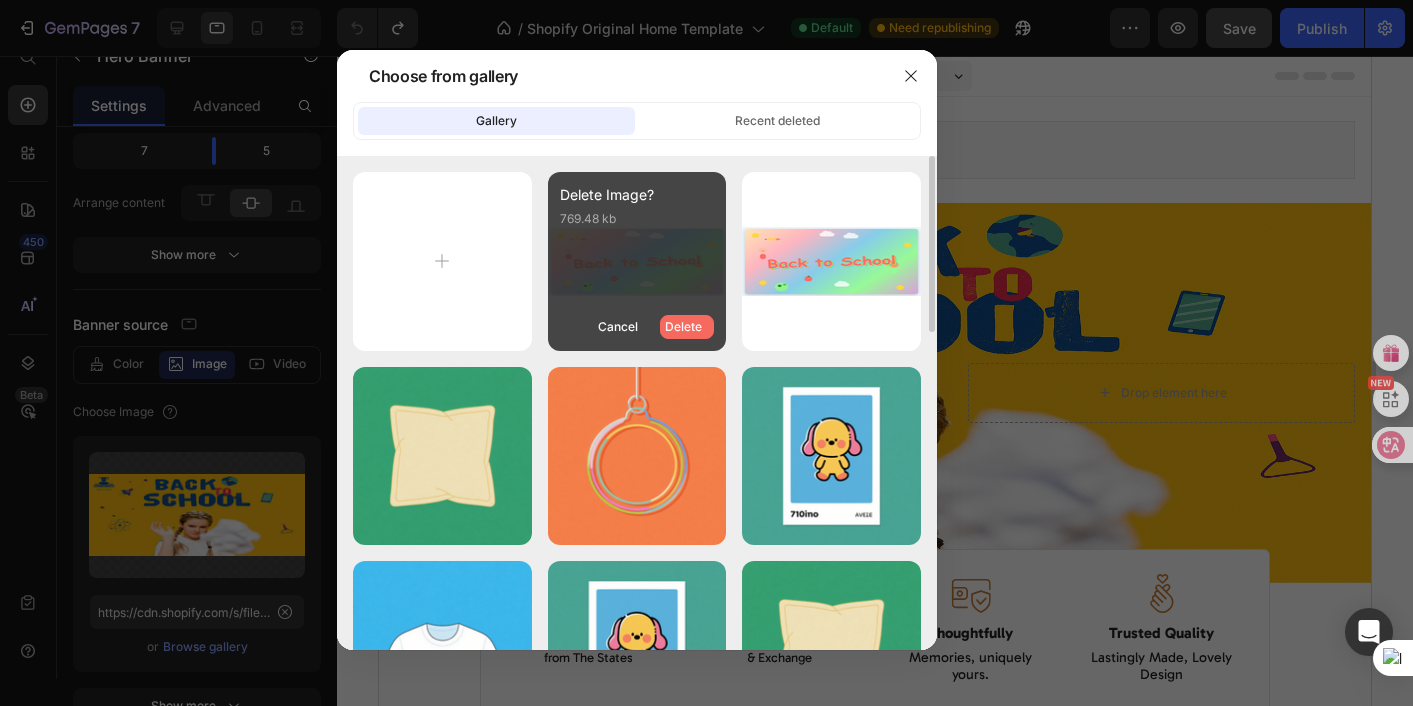 click on "Delete" at bounding box center [683, 327] 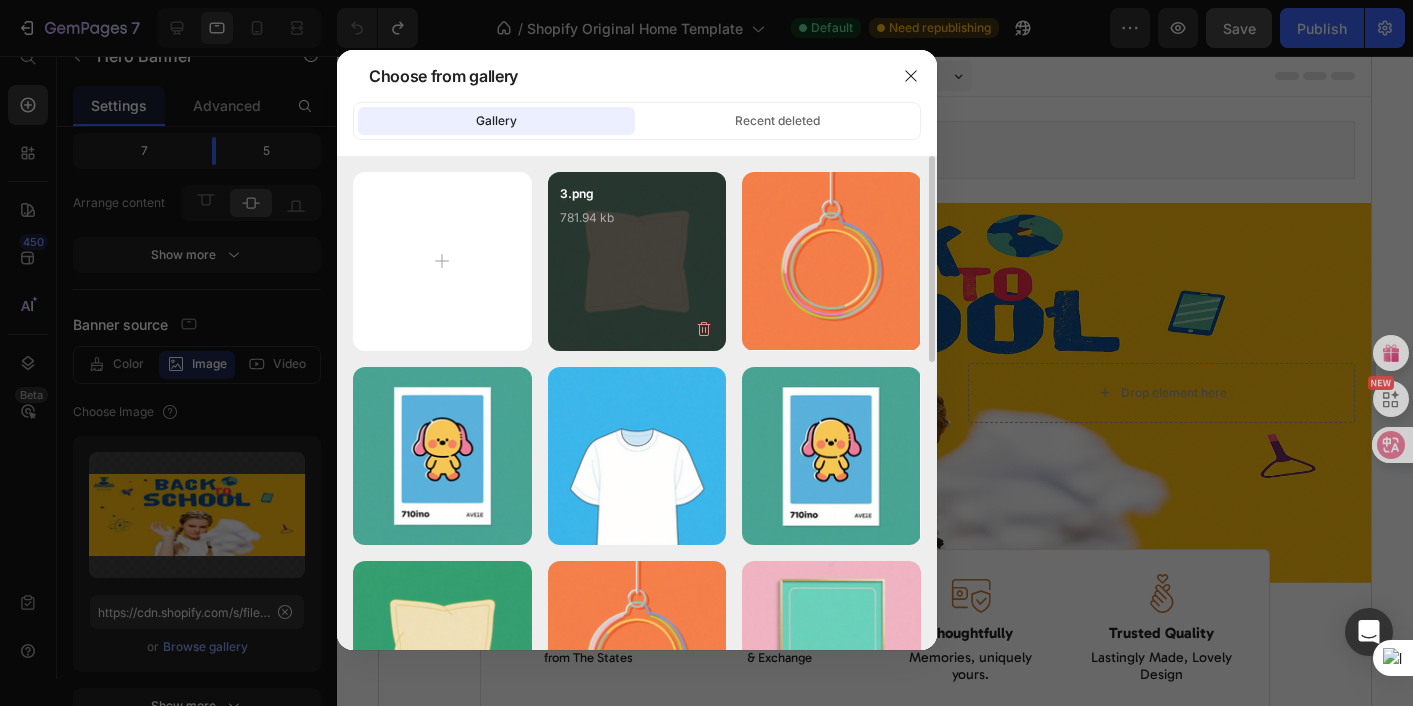 click on "3.png 781.94 kb" at bounding box center [637, 224] 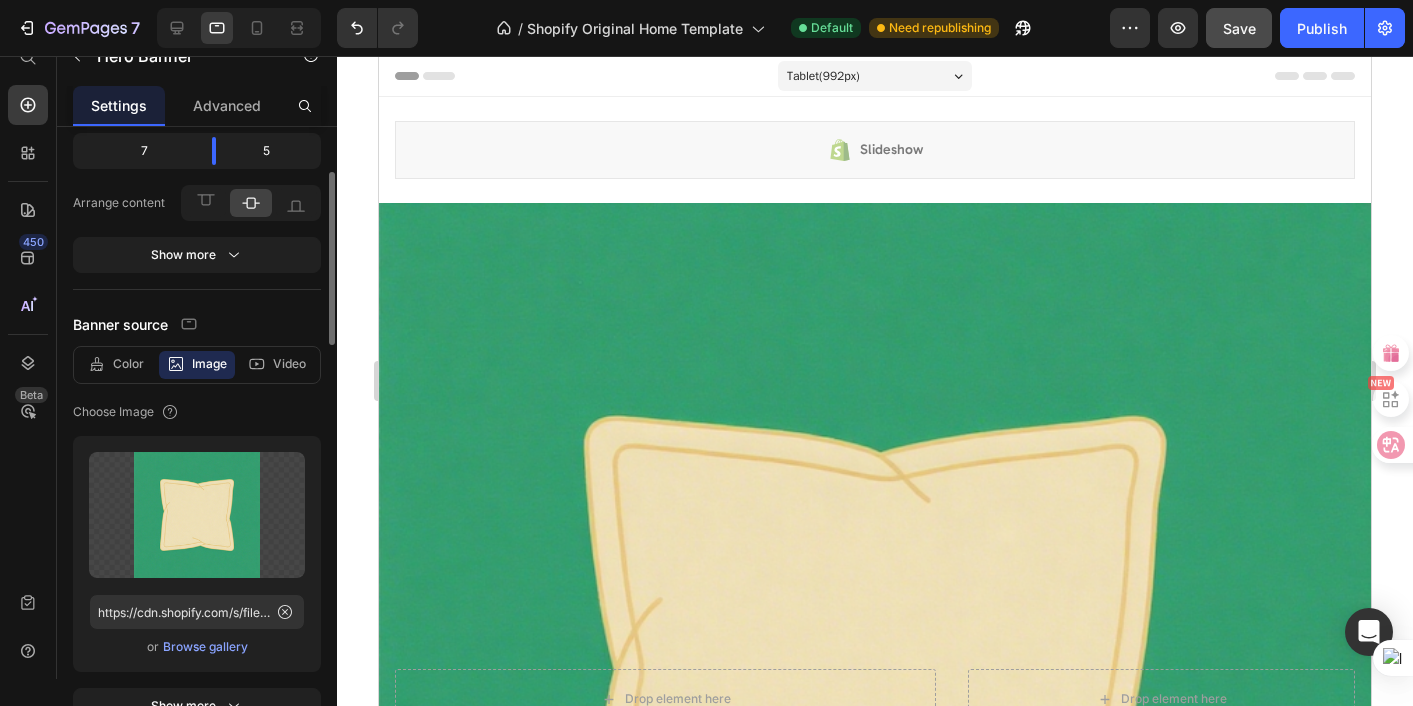 click on "Browse gallery" at bounding box center [205, 647] 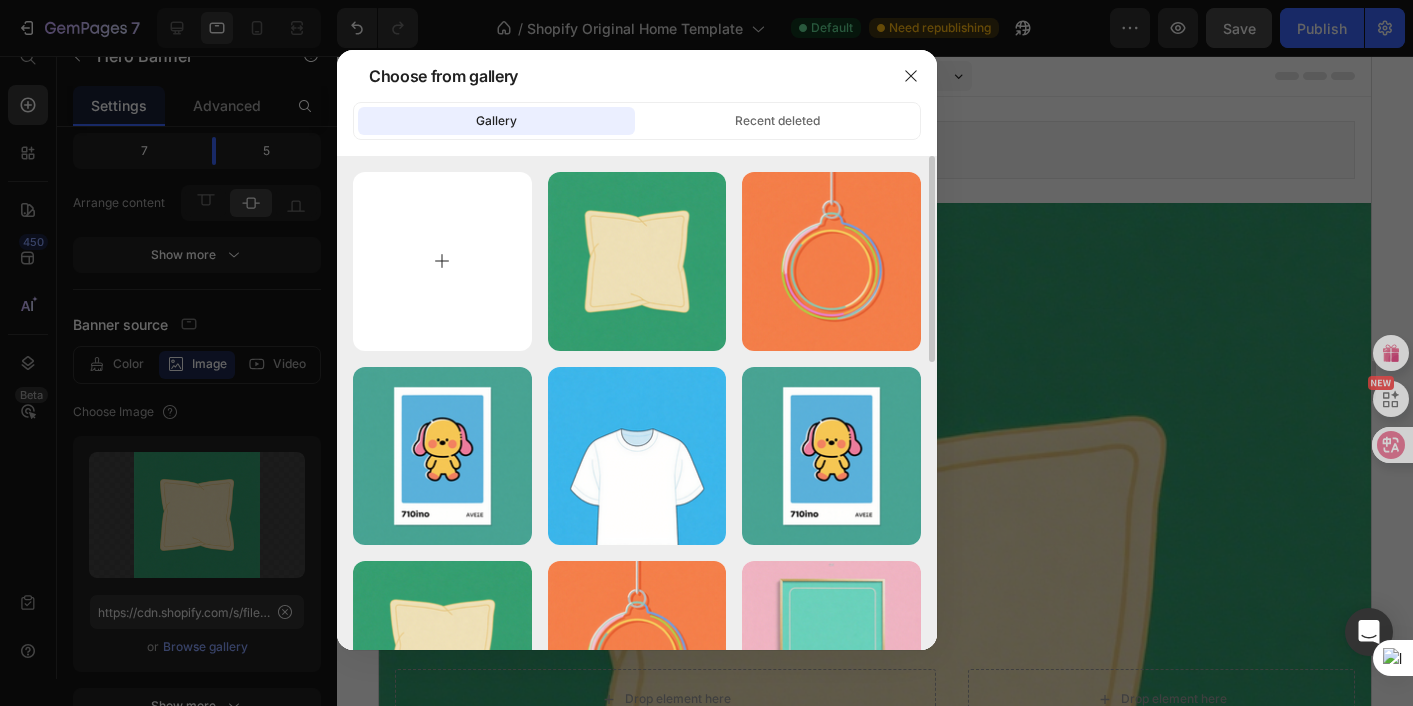 click at bounding box center (442, 261) 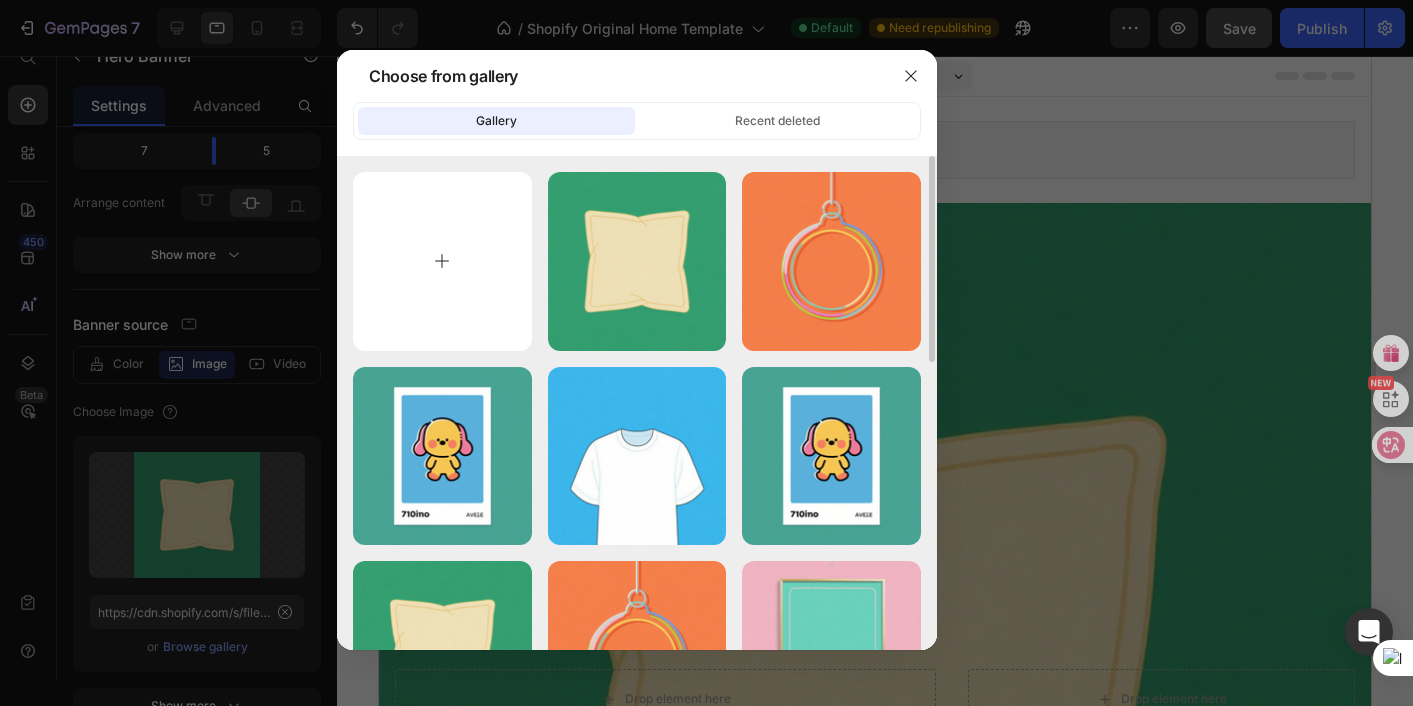 type on "C:\fakepath\11.png" 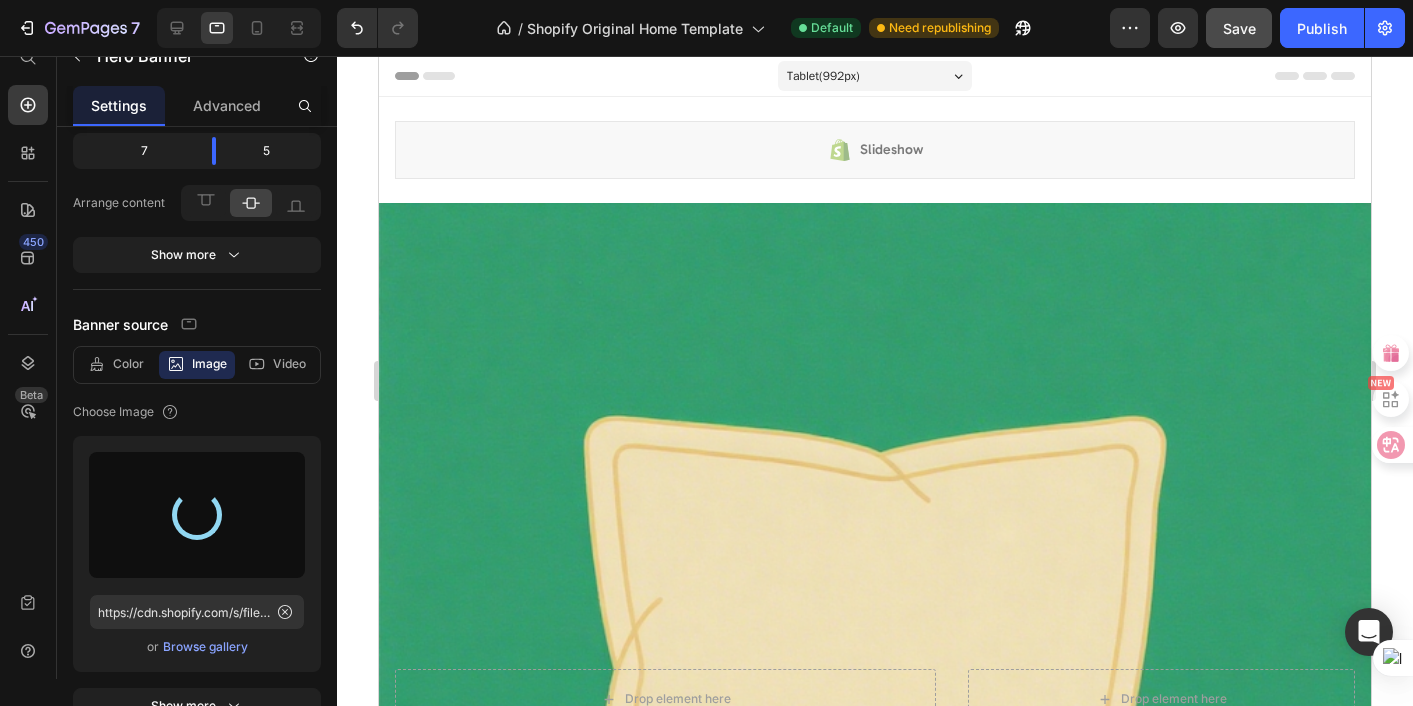 type on "https://cdn.shopify.com/s/files/1/0936/4458/7293/files/gempages_566438162063164497-56f76f60-103a-483b-9154-f6c34e56d60e.png" 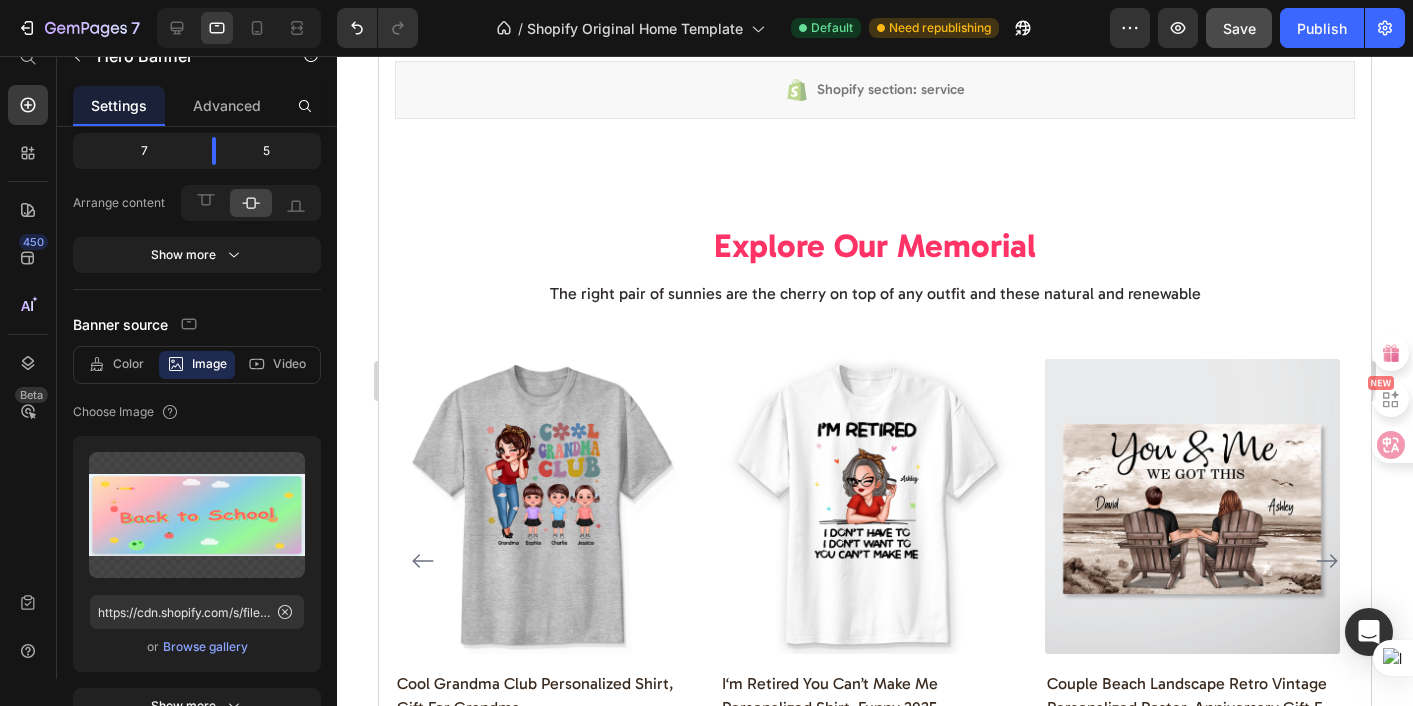 scroll, scrollTop: 4759, scrollLeft: 0, axis: vertical 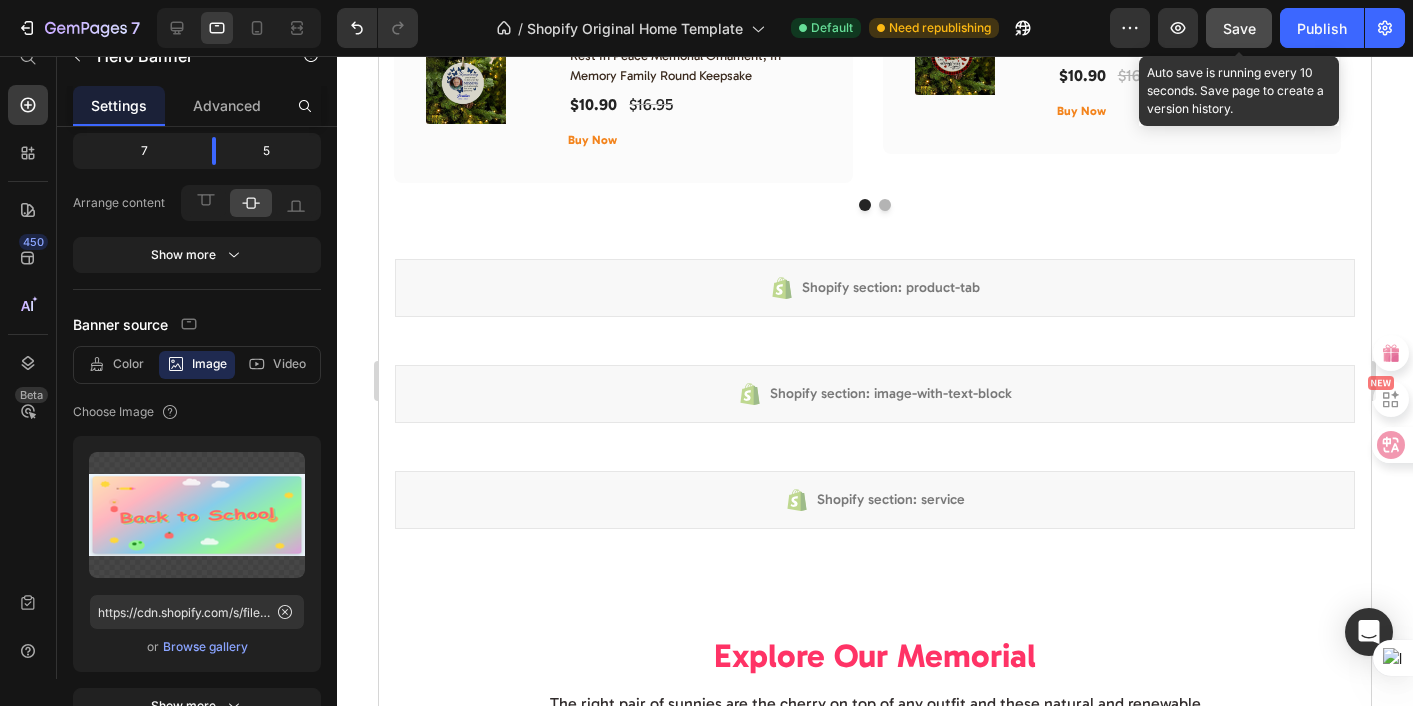 click on "Save" 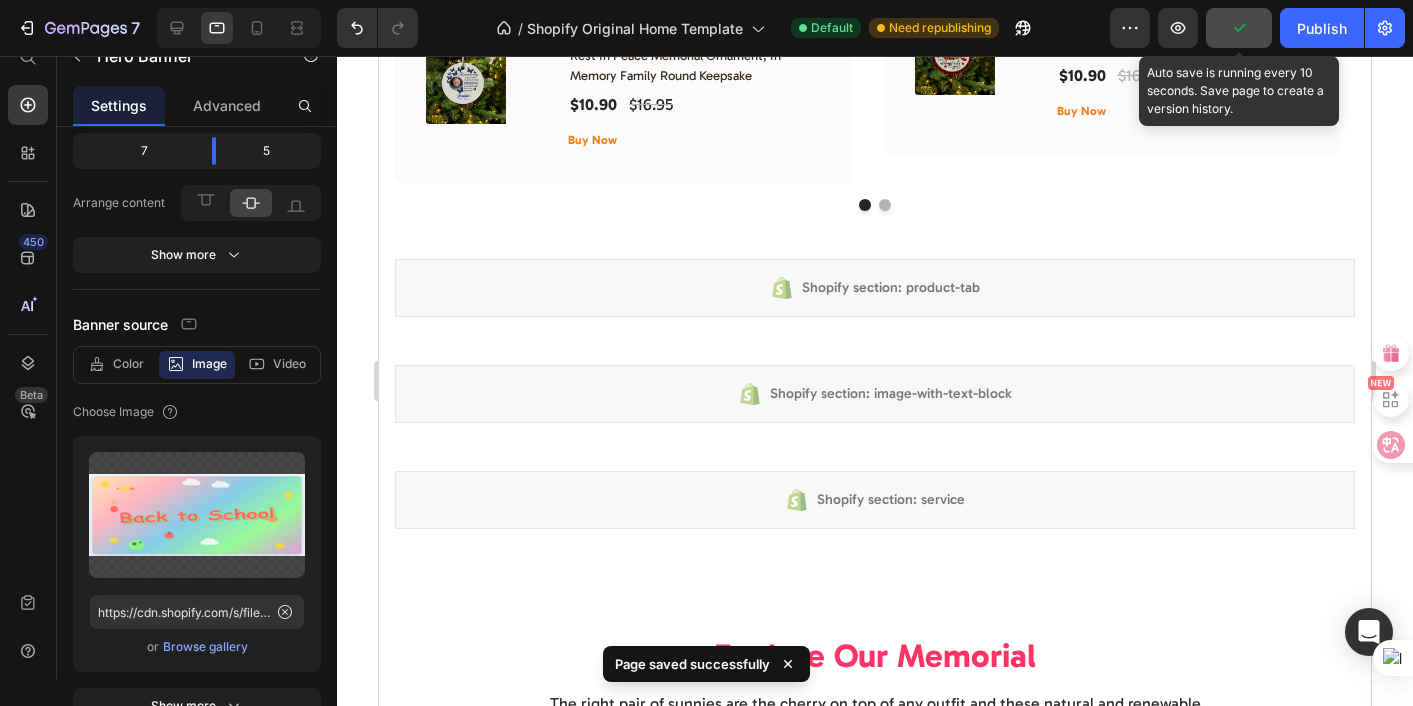 click 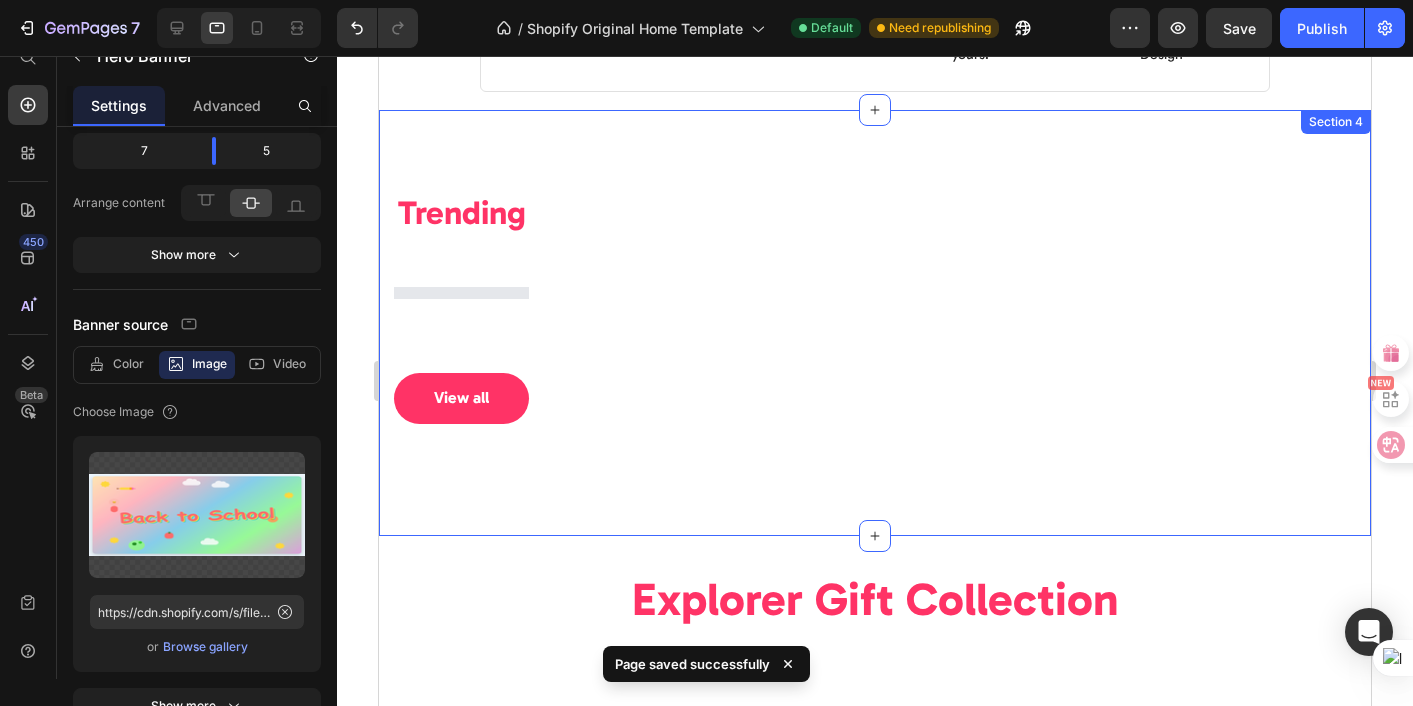 scroll, scrollTop: 0, scrollLeft: 0, axis: both 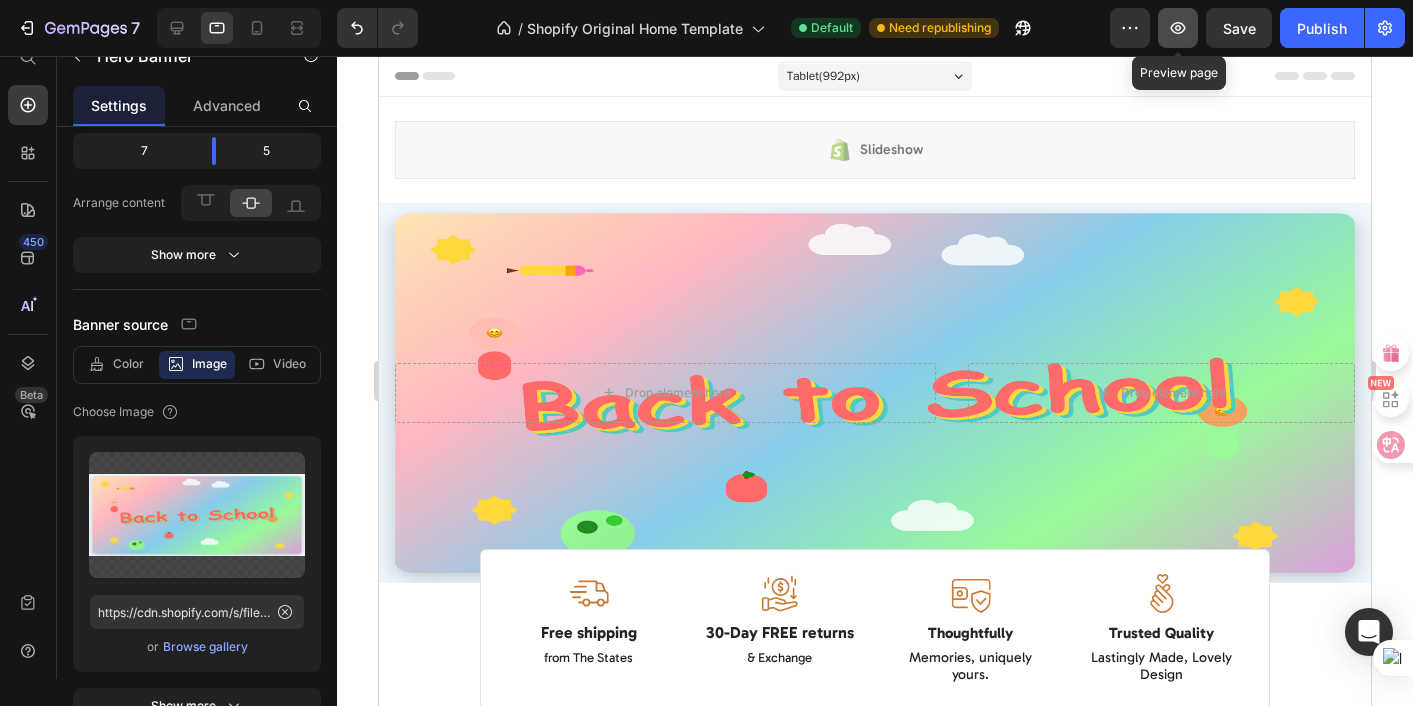 click 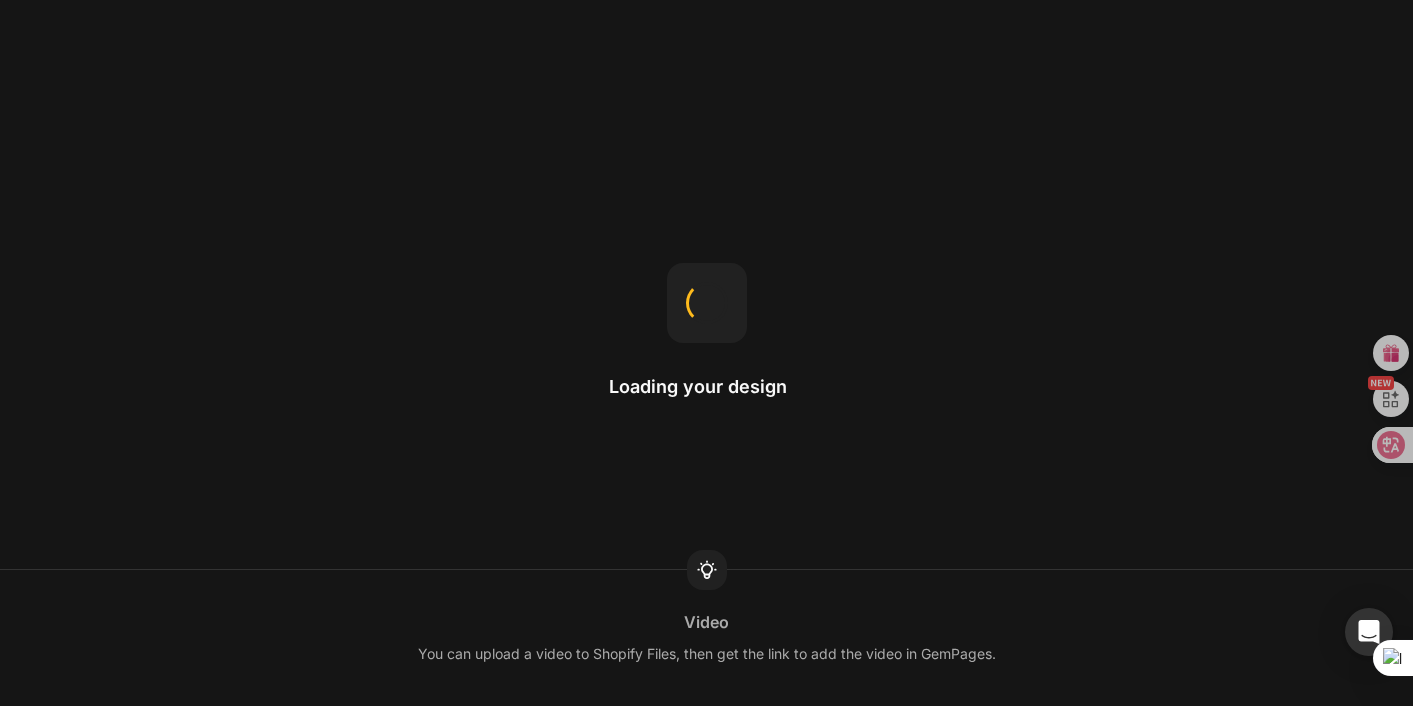 scroll, scrollTop: 0, scrollLeft: 0, axis: both 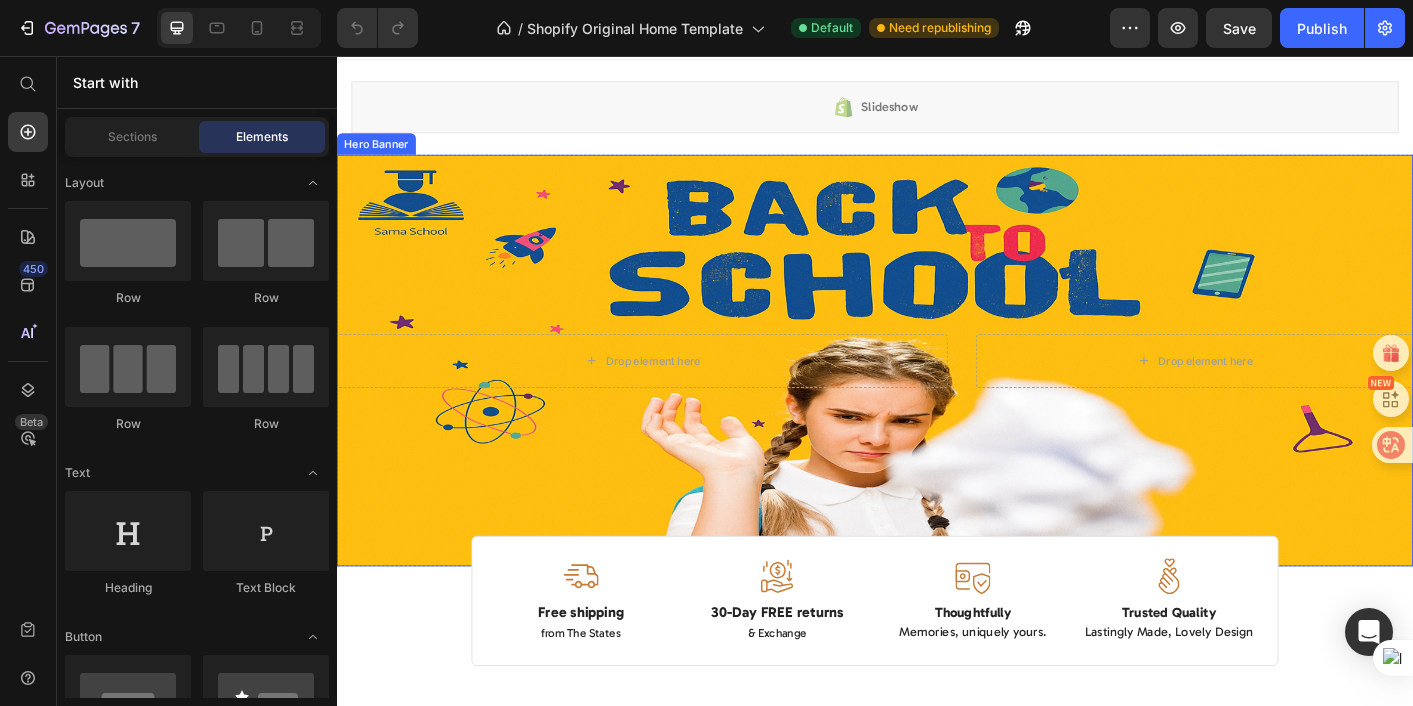 click at bounding box center (937, 395) 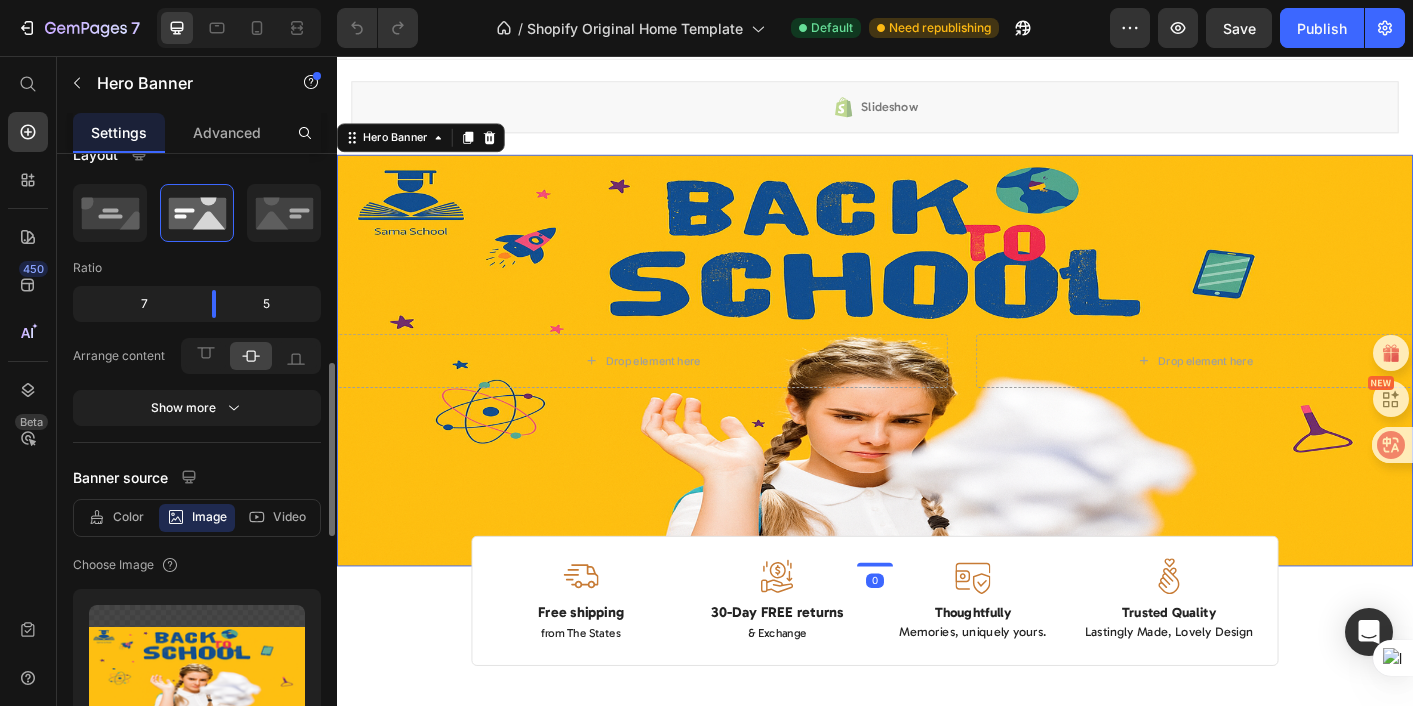 scroll, scrollTop: 189, scrollLeft: 0, axis: vertical 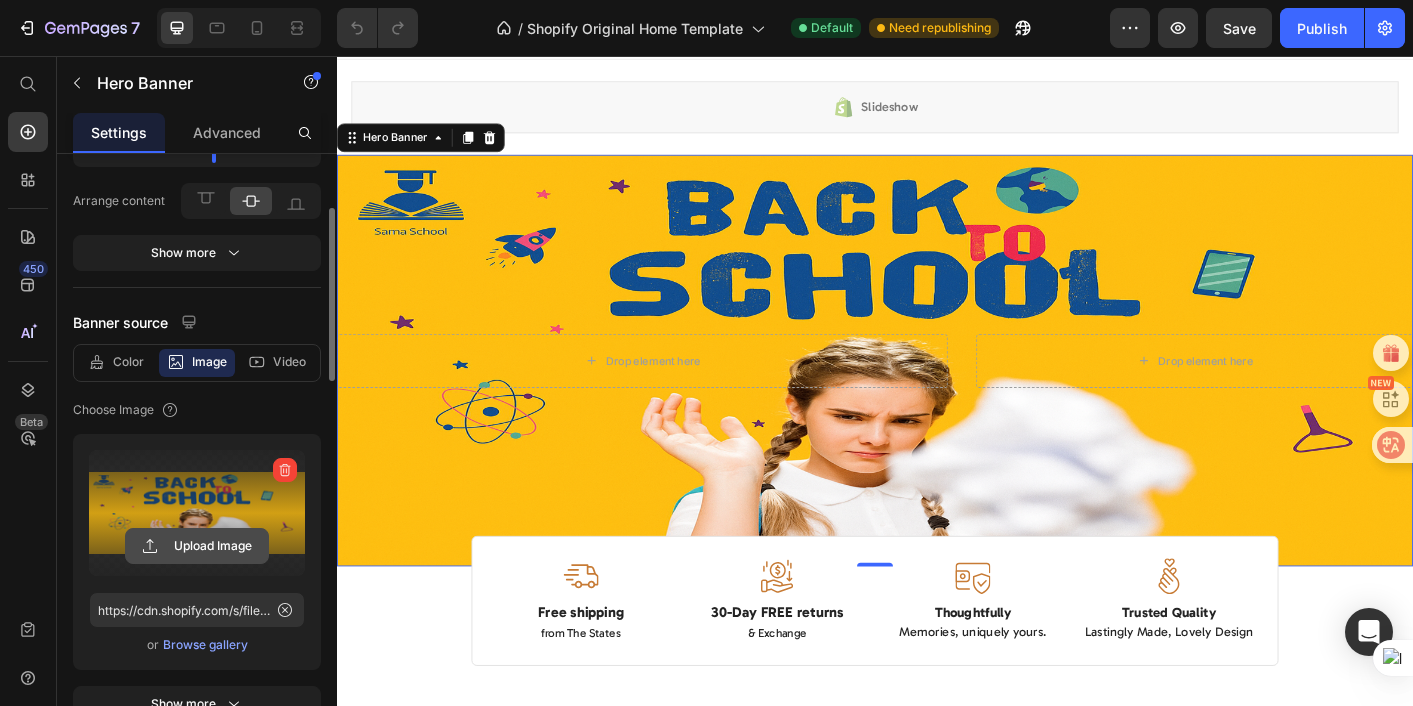 click 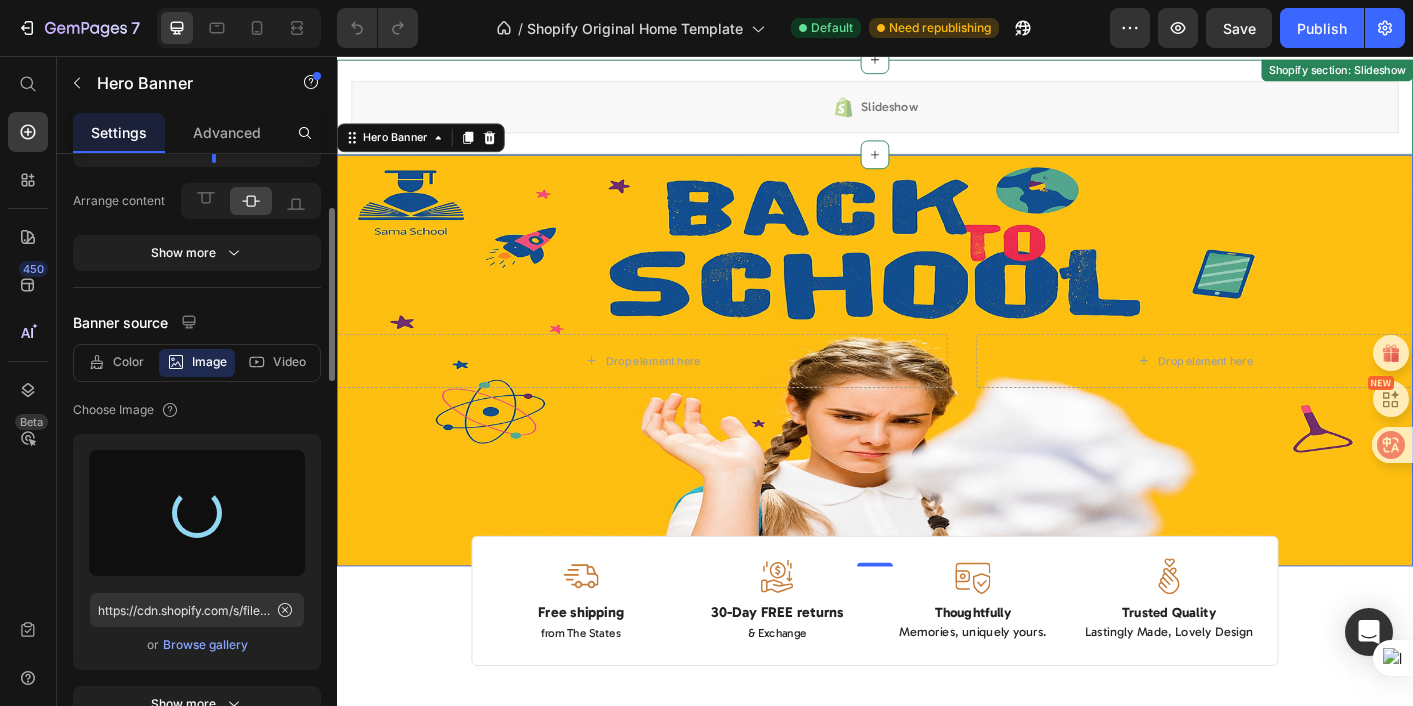 type on "https://cdn.shopify.com/s/files/1/0936/4458/7293/files/gempages_566438162063164497-56f76f60-103a-483b-9154-f6c34e56d60e.png" 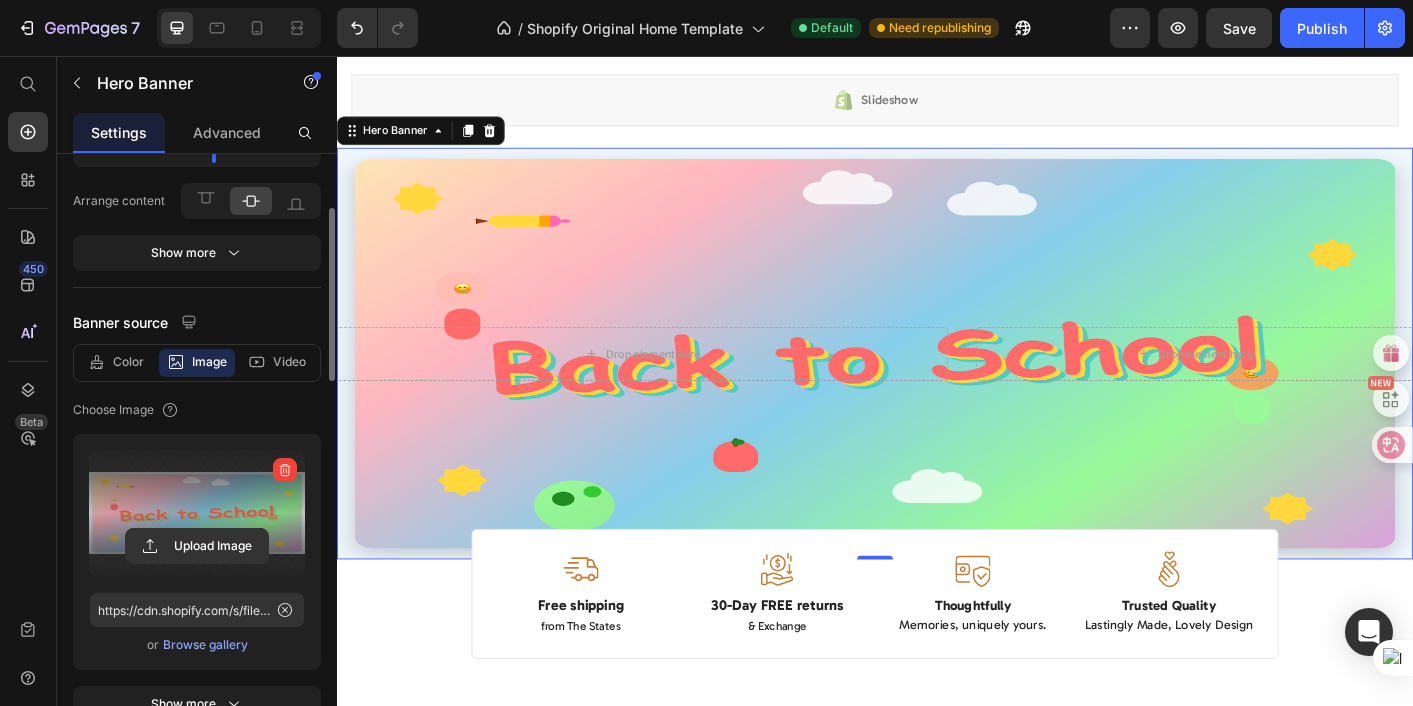 scroll, scrollTop: 46, scrollLeft: 0, axis: vertical 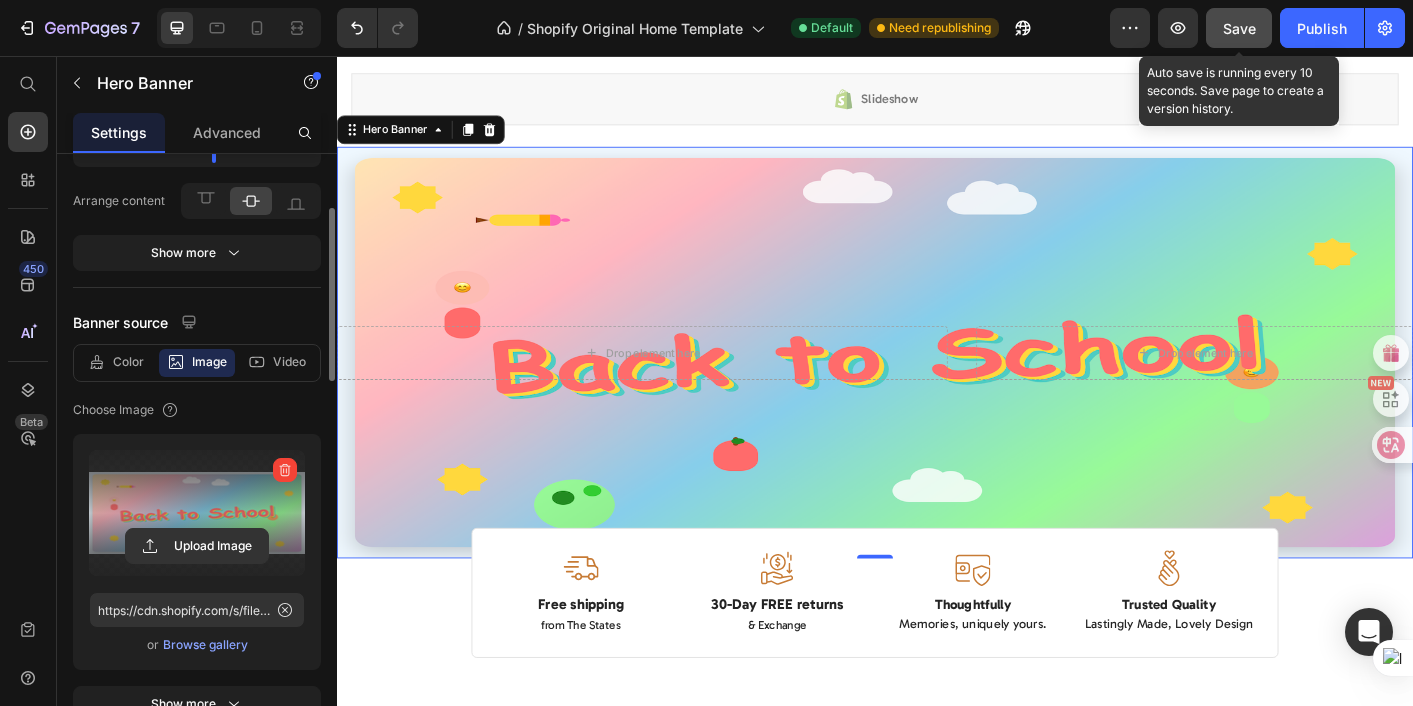click on "Save" at bounding box center (1239, 28) 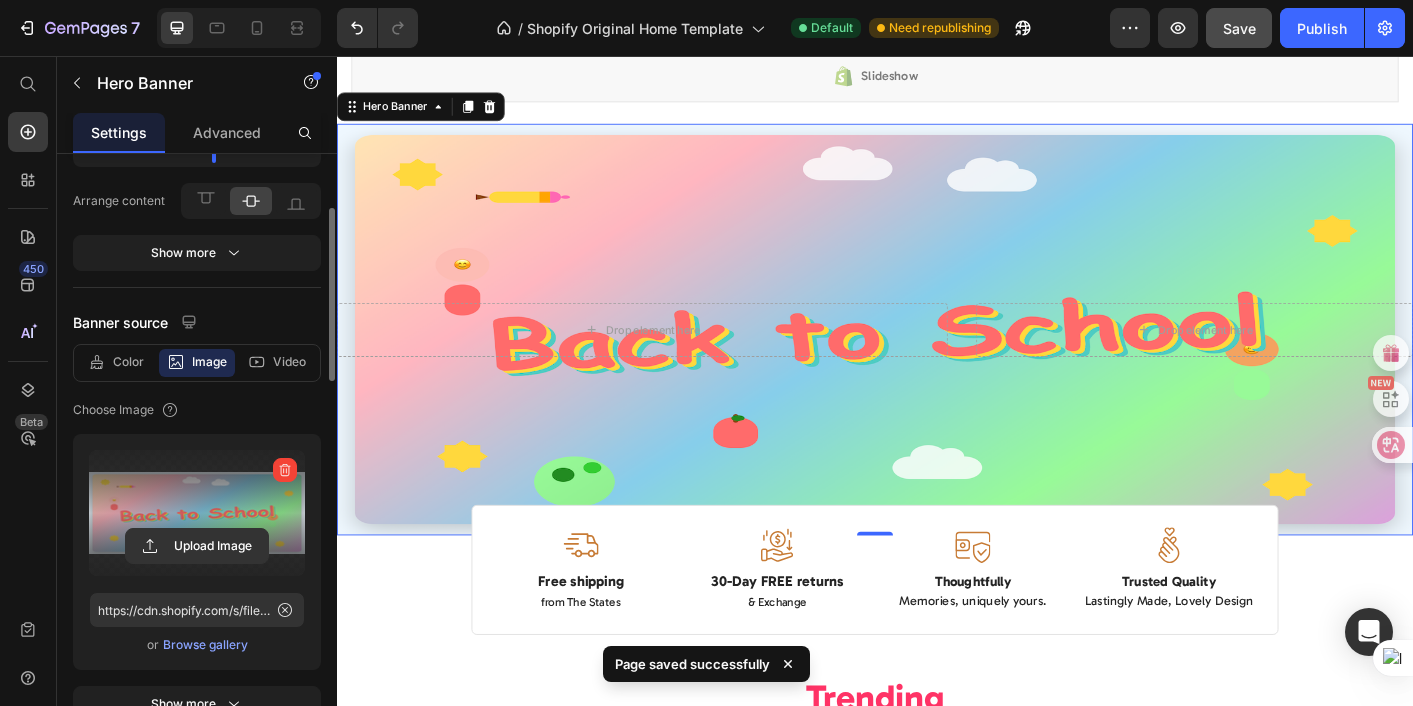 scroll, scrollTop: 73, scrollLeft: 0, axis: vertical 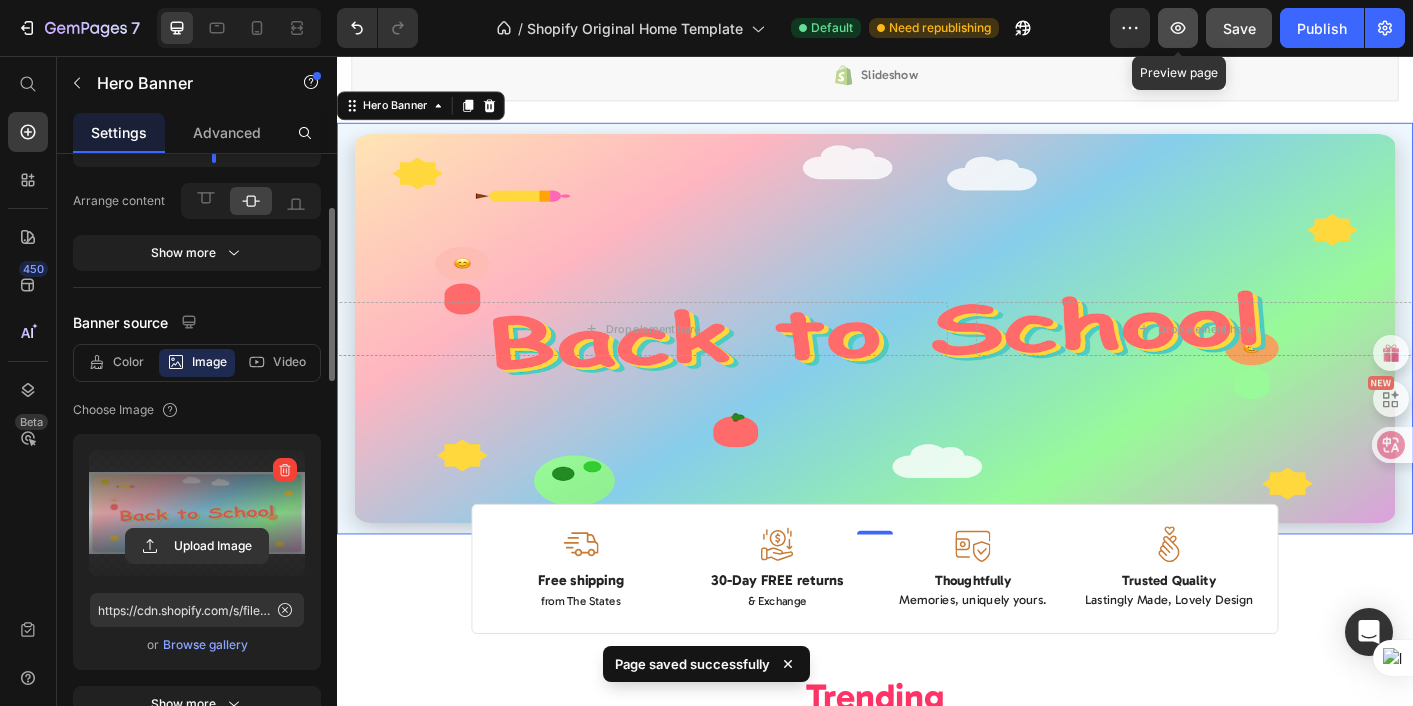 click 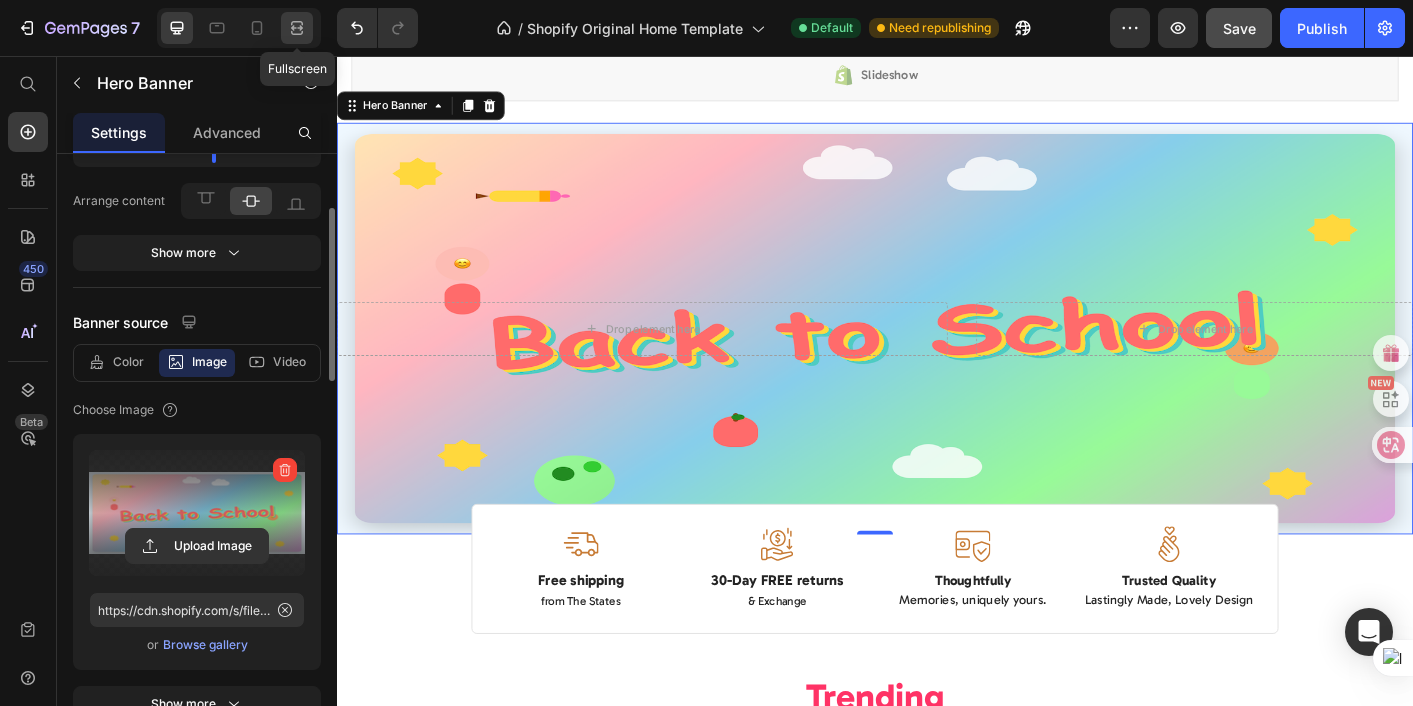 click 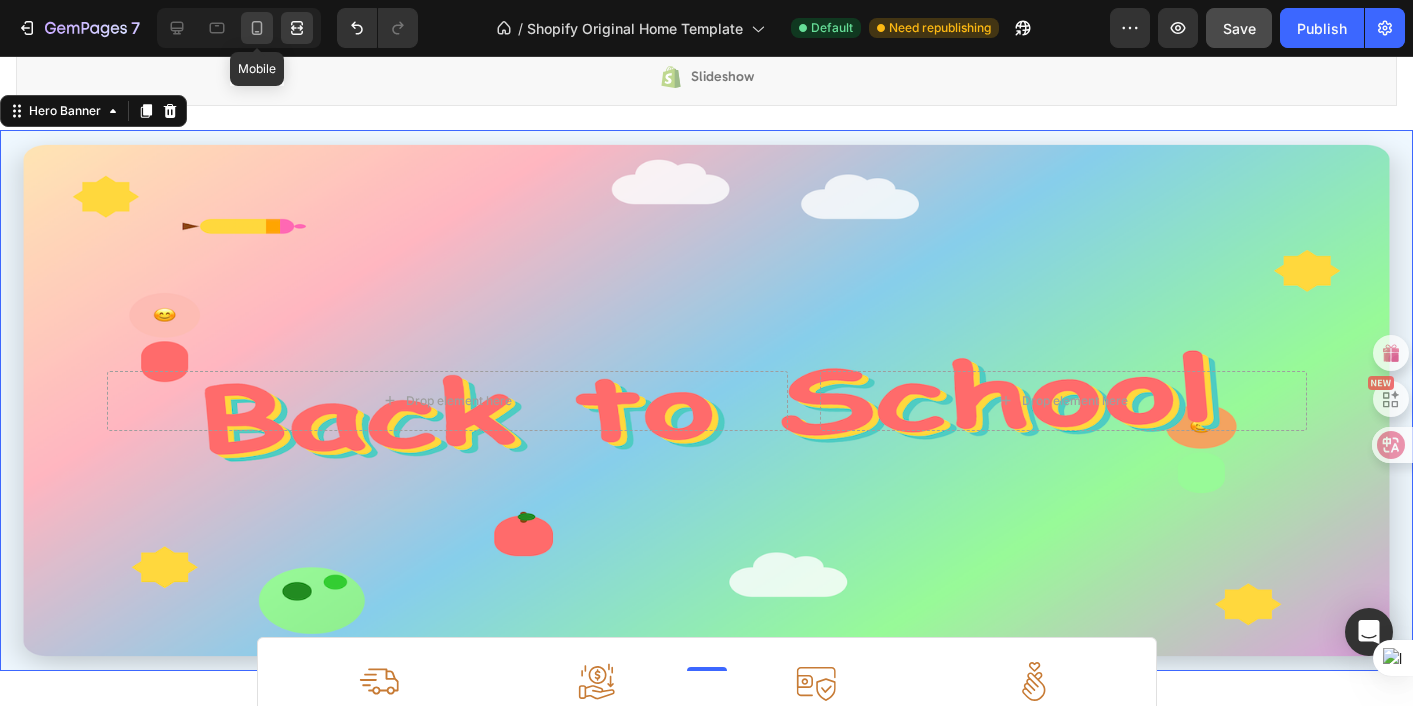 click 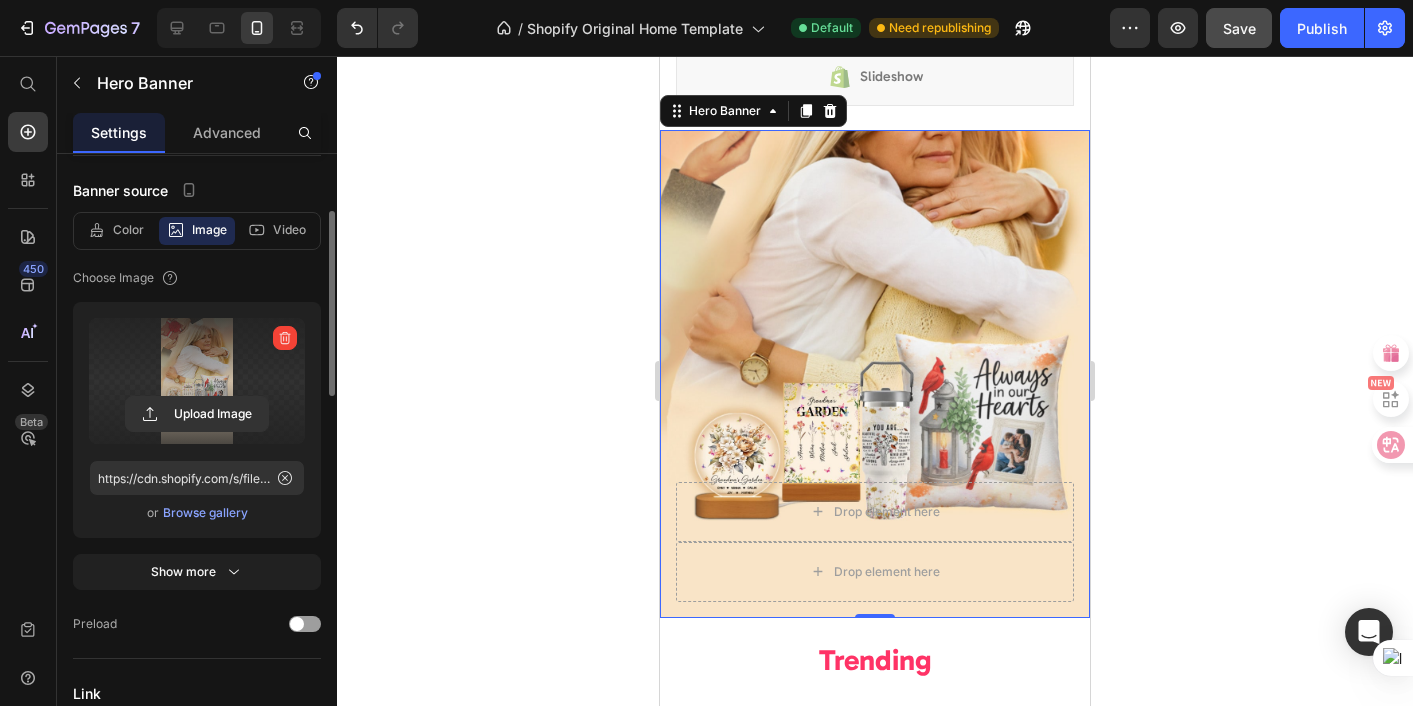 scroll, scrollTop: 77, scrollLeft: 0, axis: vertical 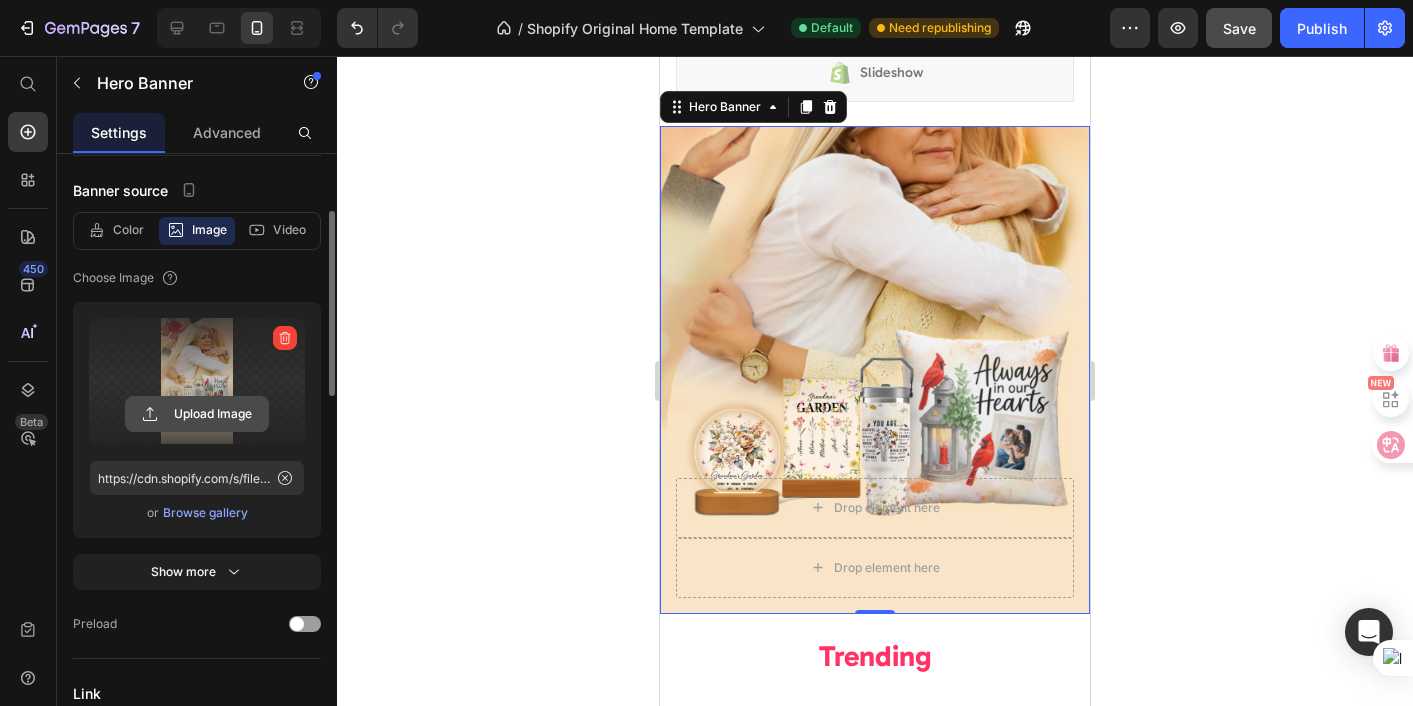 click 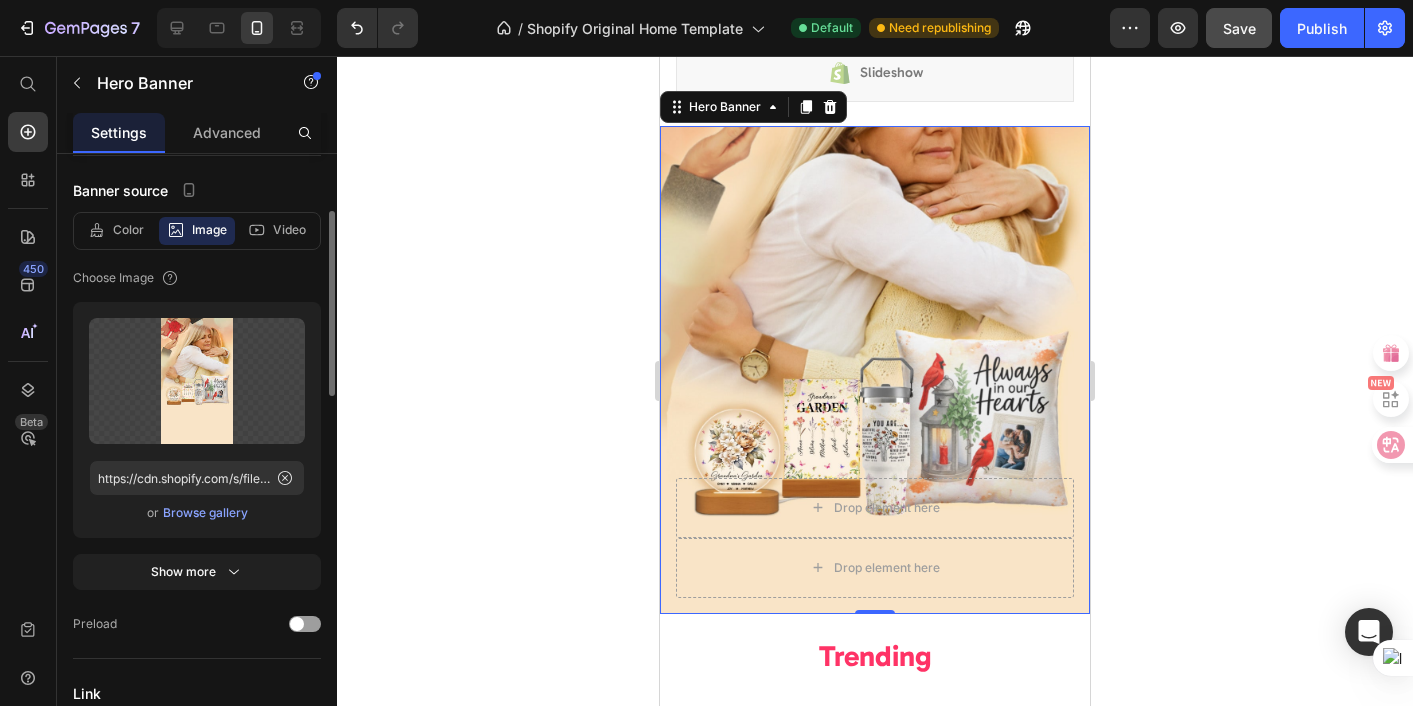 click on "Browse gallery" at bounding box center (205, 513) 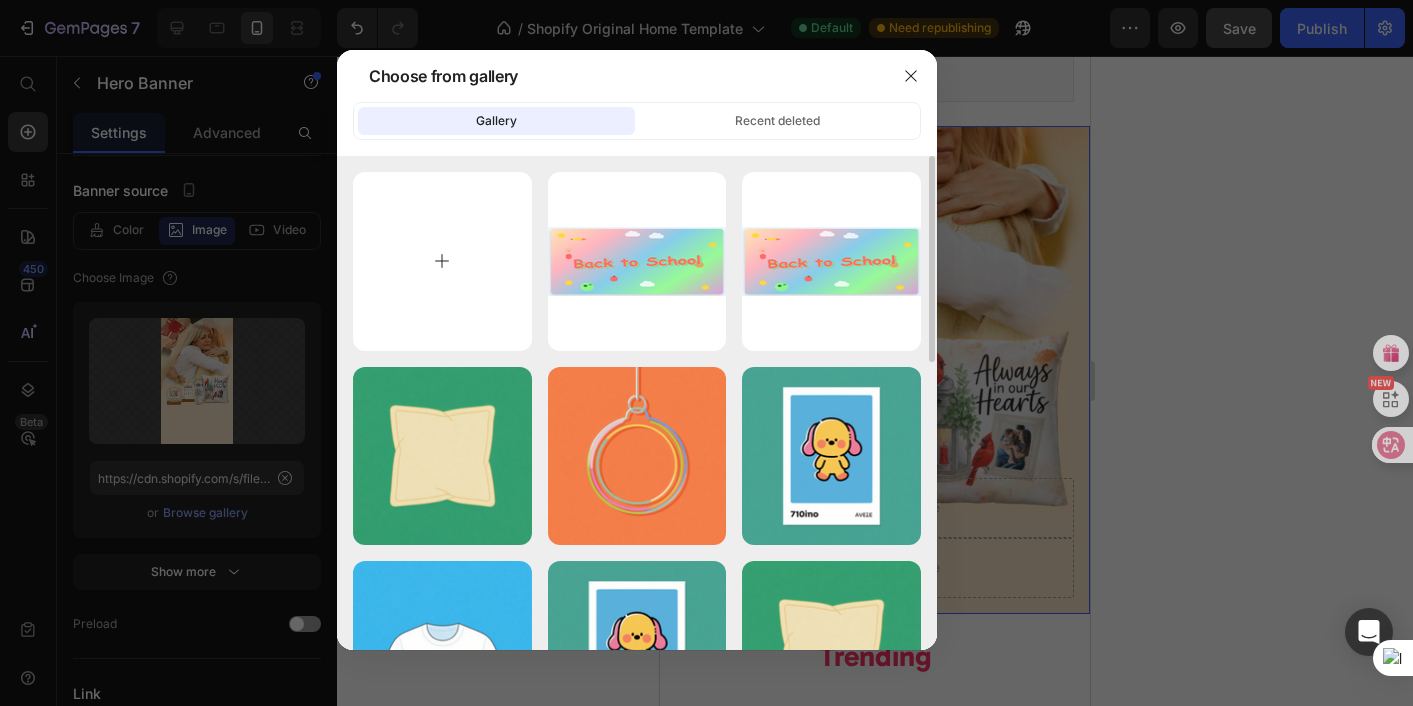 click at bounding box center [442, 261] 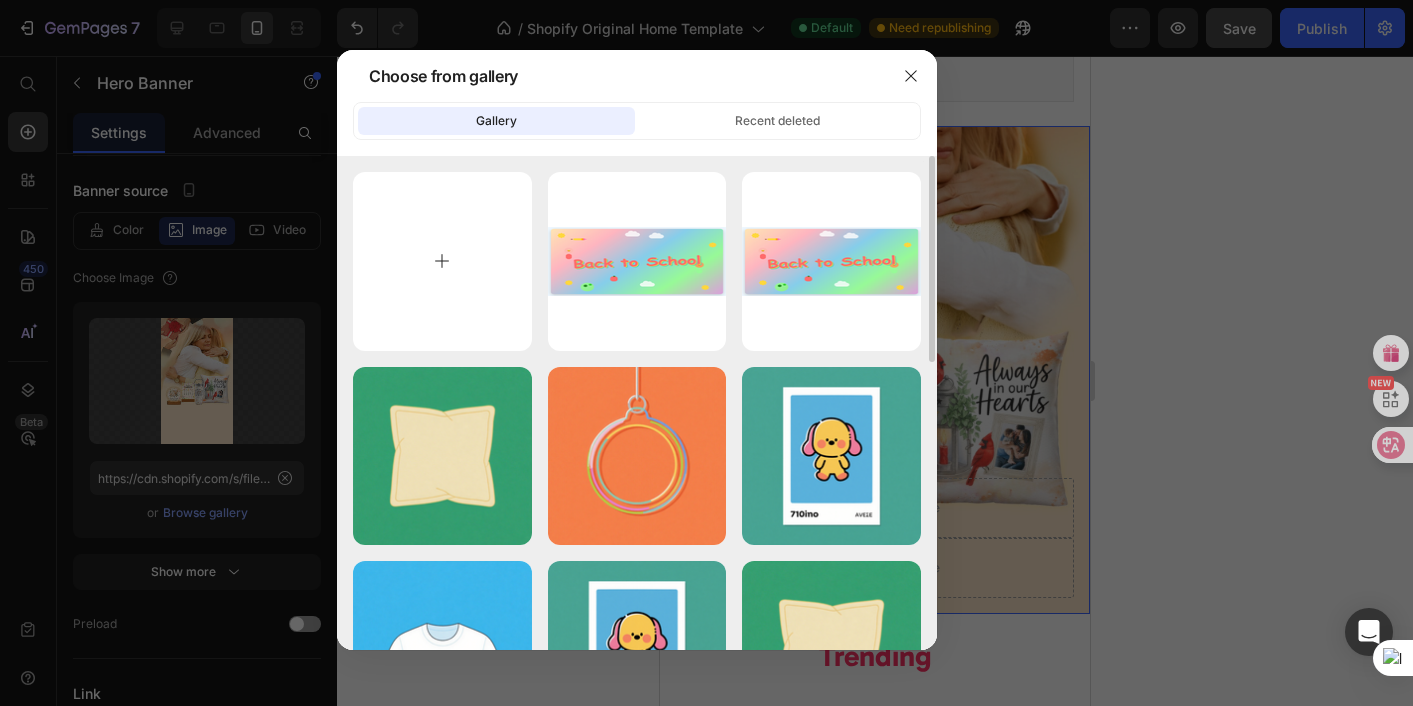 click at bounding box center (442, 261) 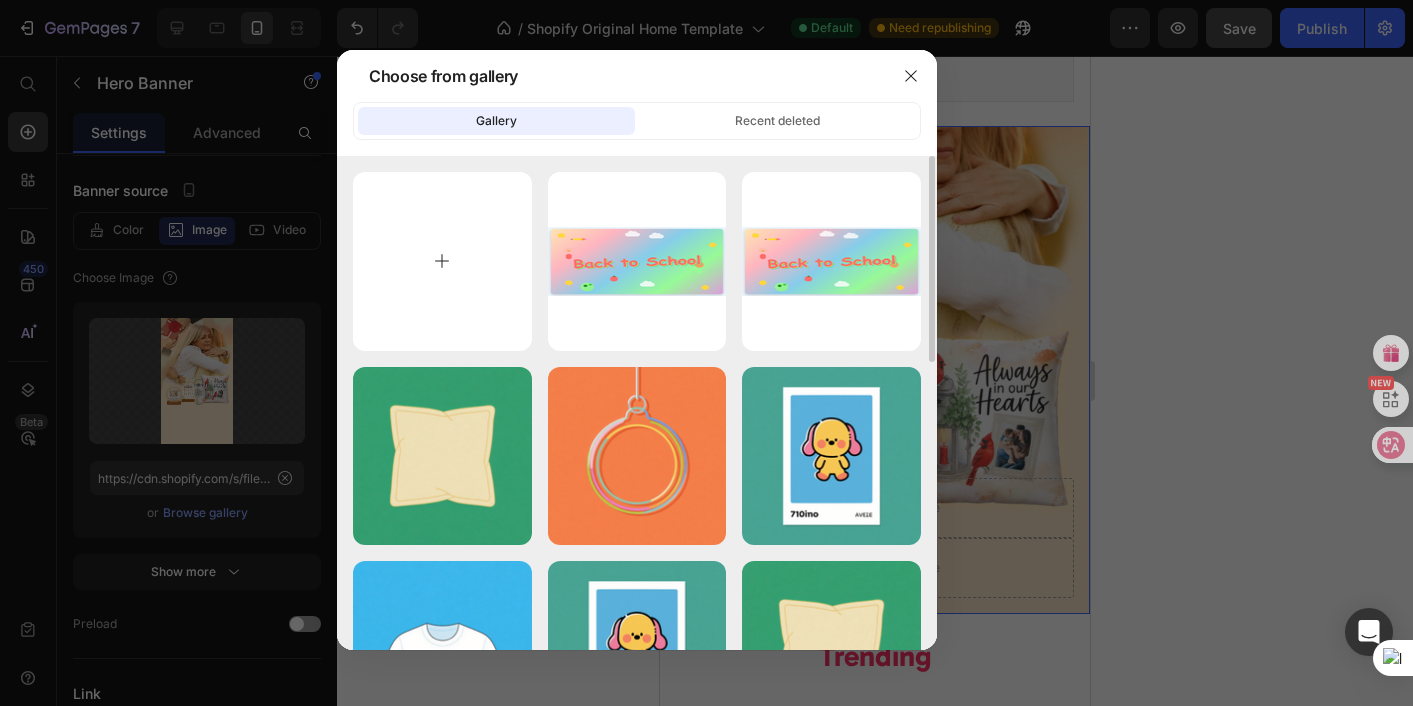type on "C:\fakepath\phone.png" 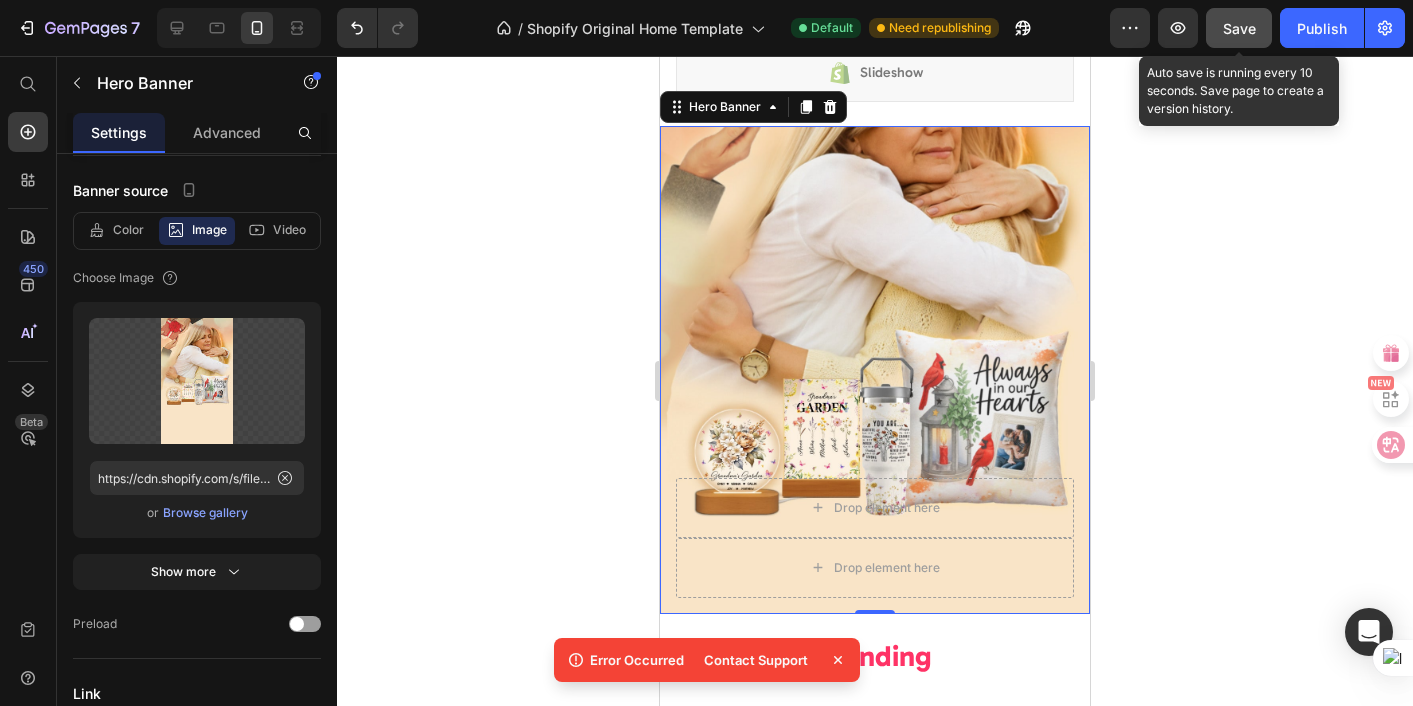 click on "Save" at bounding box center (1239, 28) 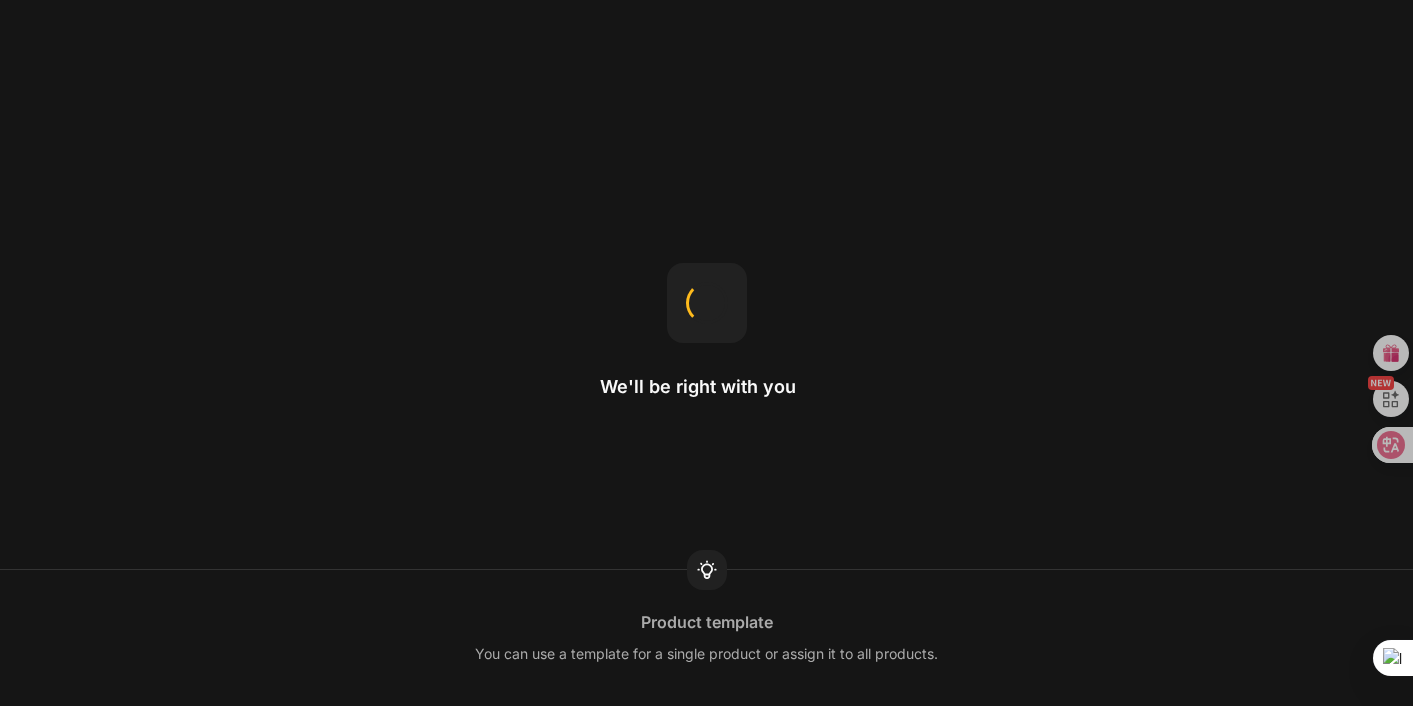scroll, scrollTop: 0, scrollLeft: 0, axis: both 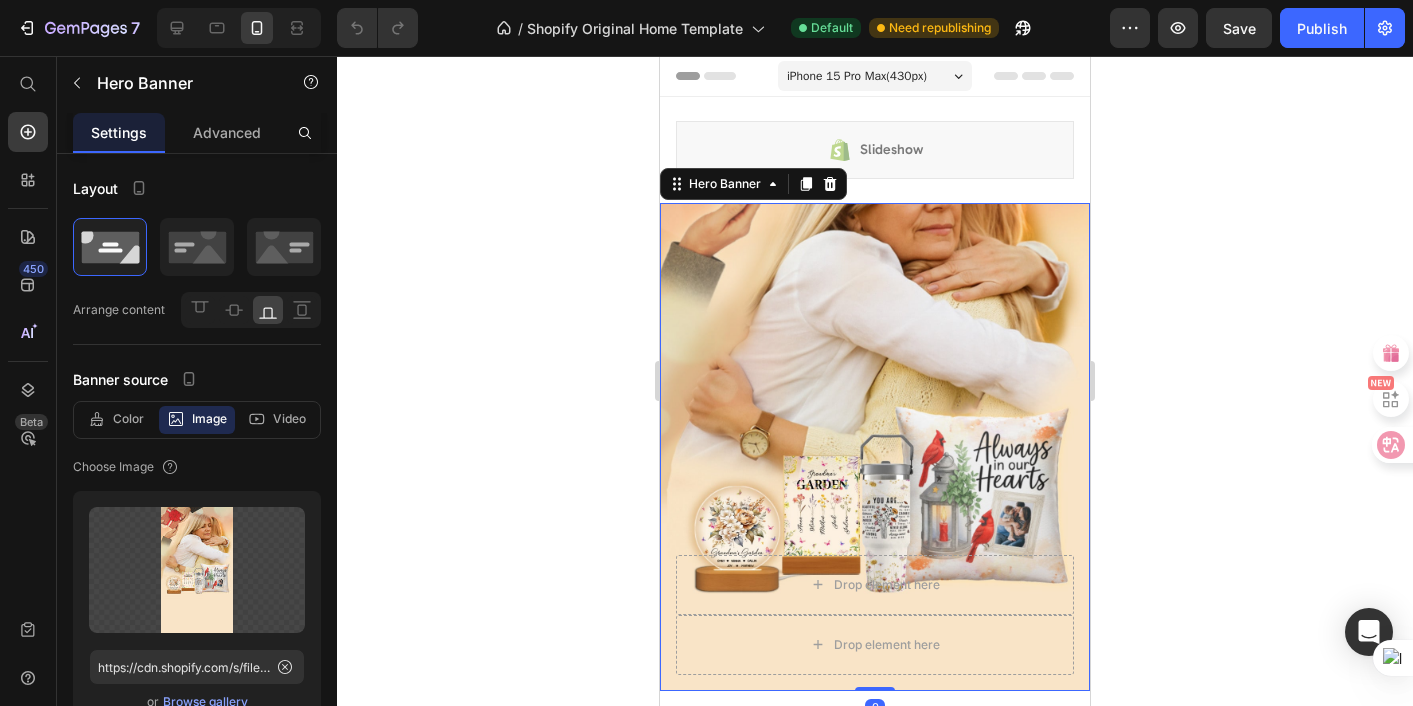 click at bounding box center [875, 447] 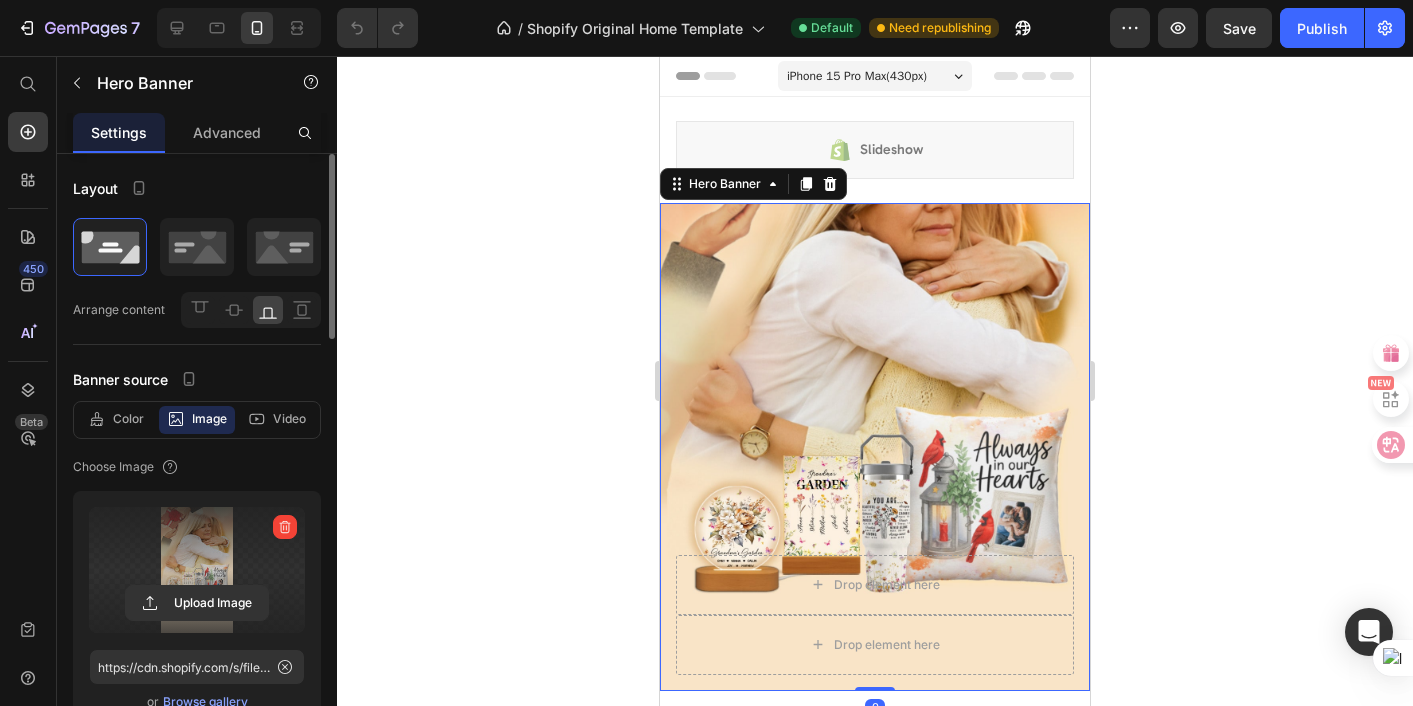 scroll, scrollTop: 31, scrollLeft: 0, axis: vertical 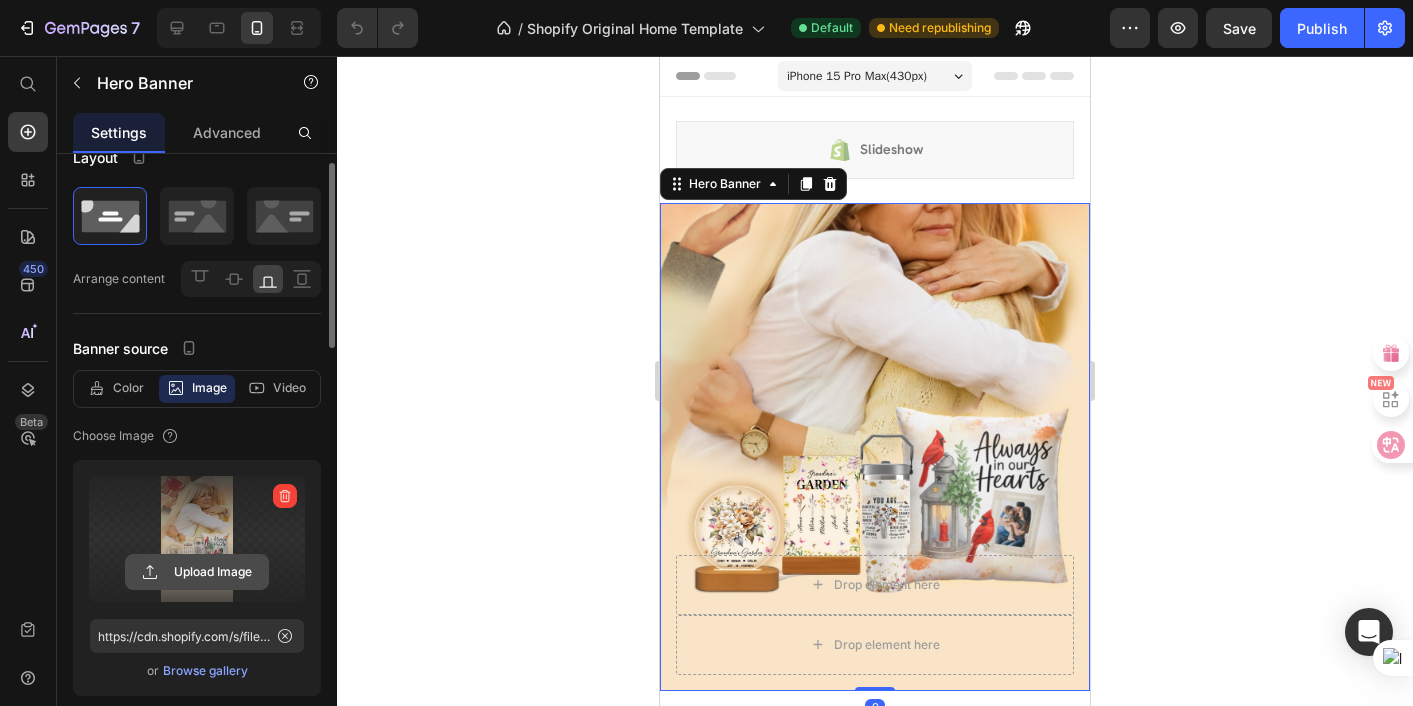 click 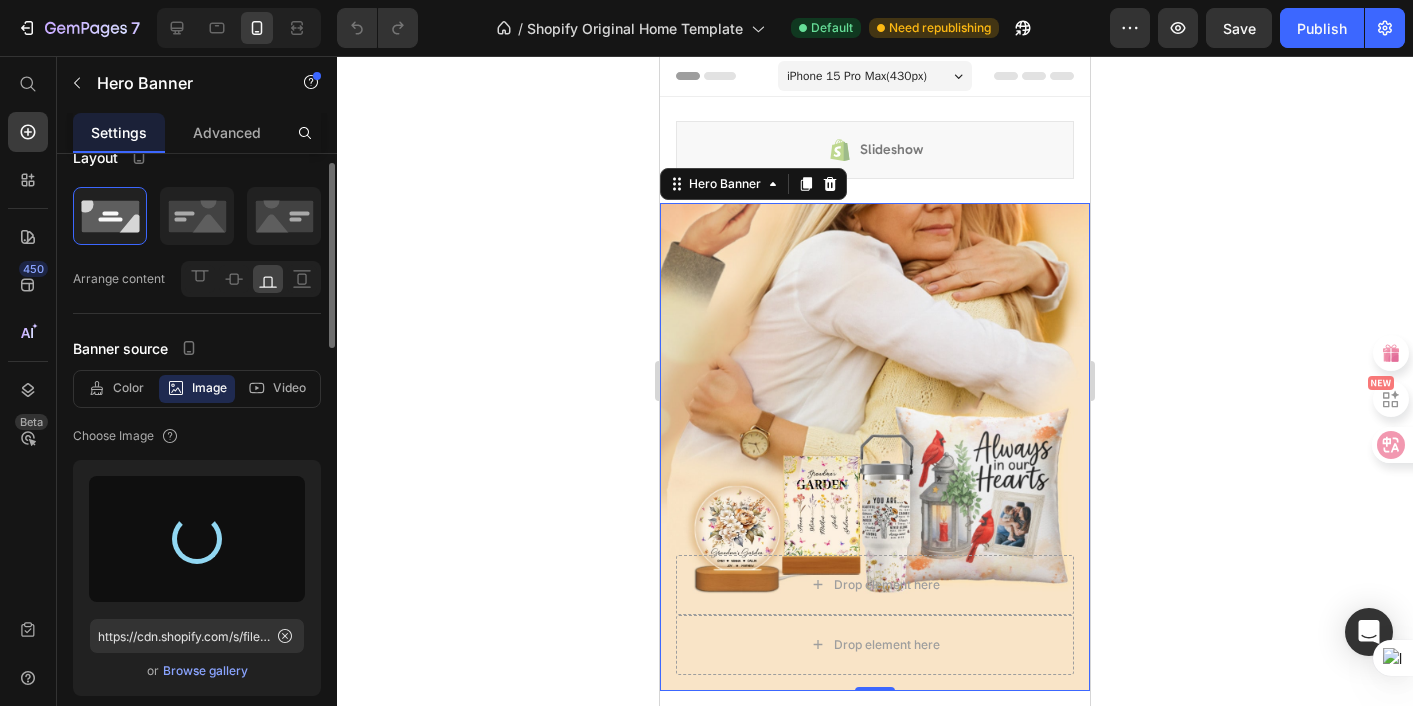 type on "https://cdn.shopify.com/s/files/1/0936/4458/7293/files/gempages_566438162063164497-f3c64d38-06a2-4dbb-8a22-44aaf16504c6.png" 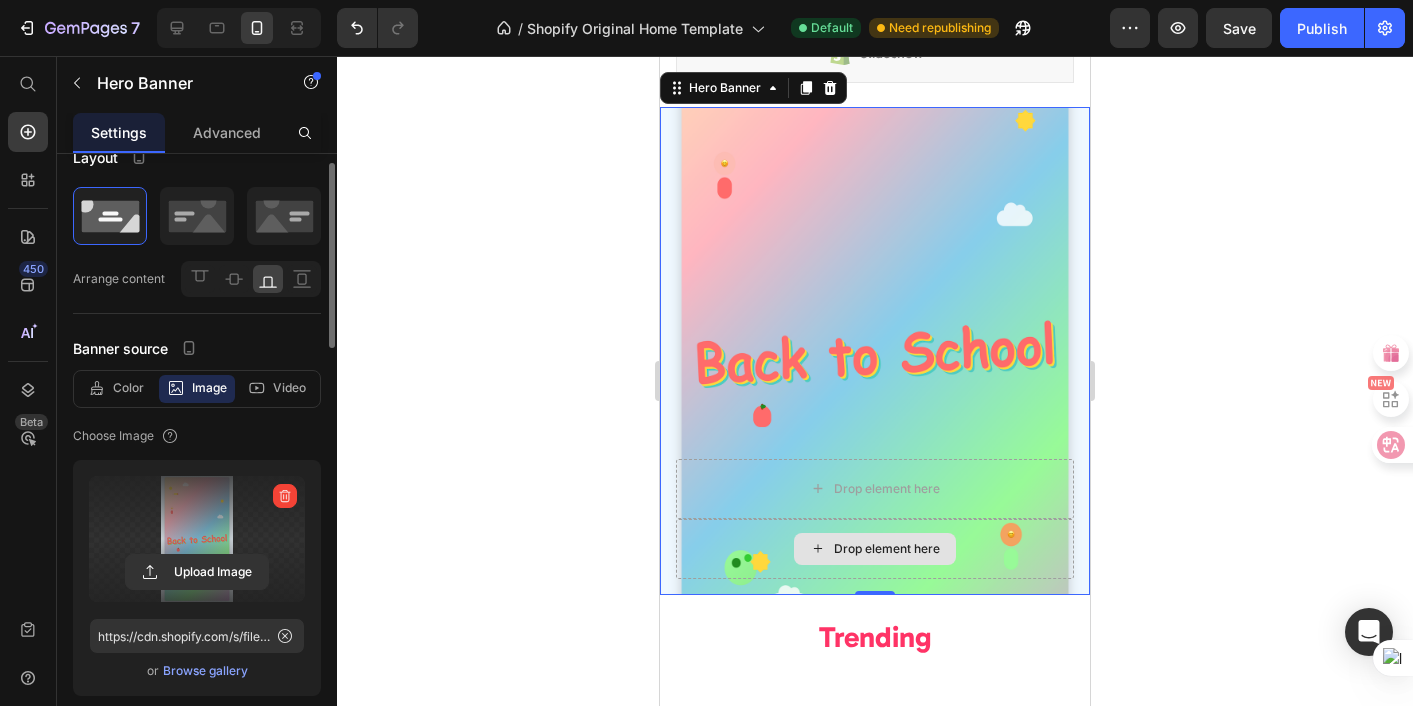 scroll, scrollTop: 142, scrollLeft: 0, axis: vertical 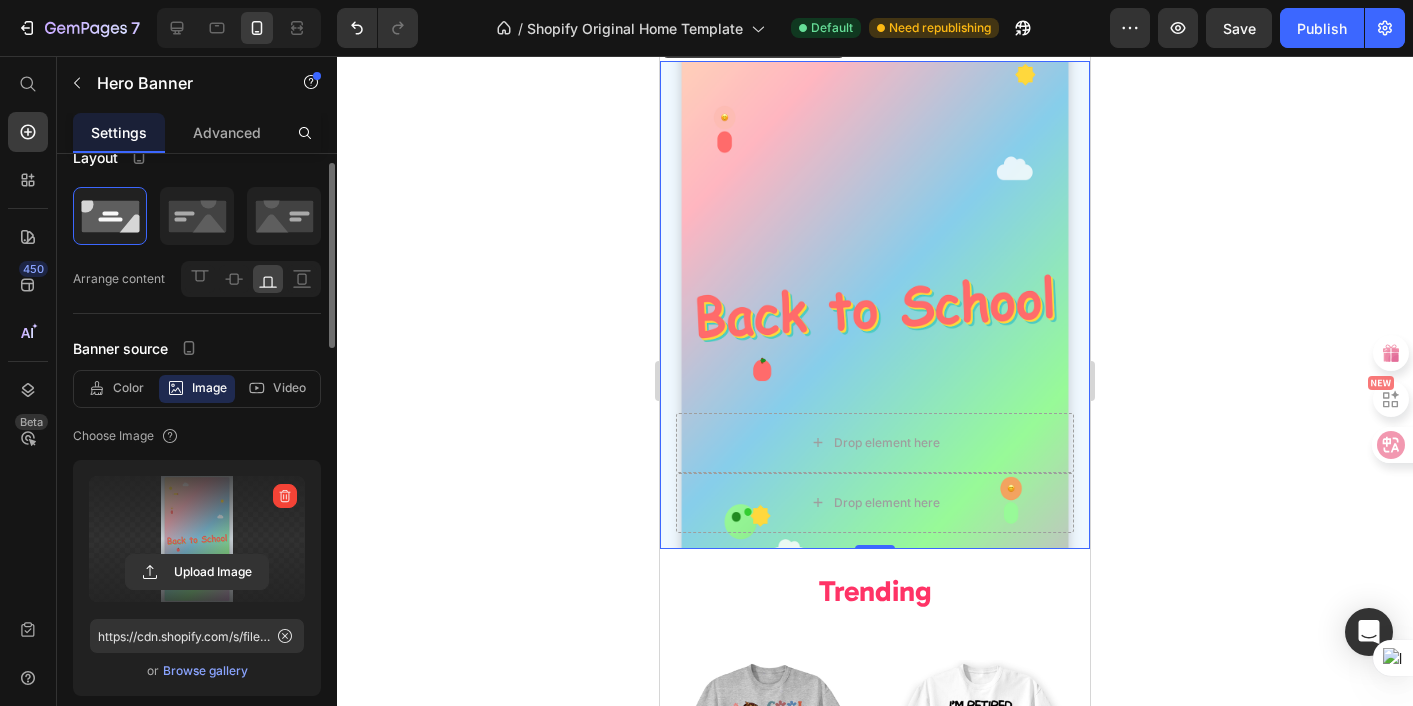 click 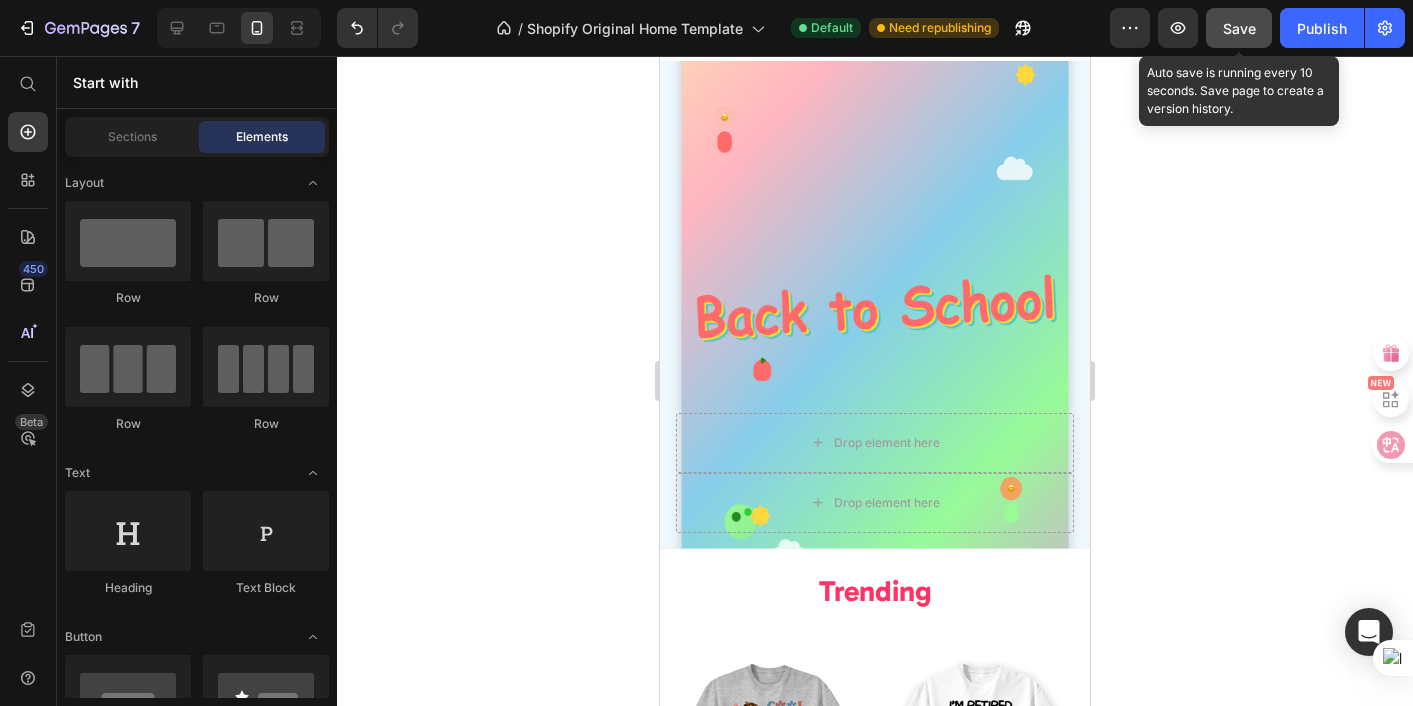 click on "Save" 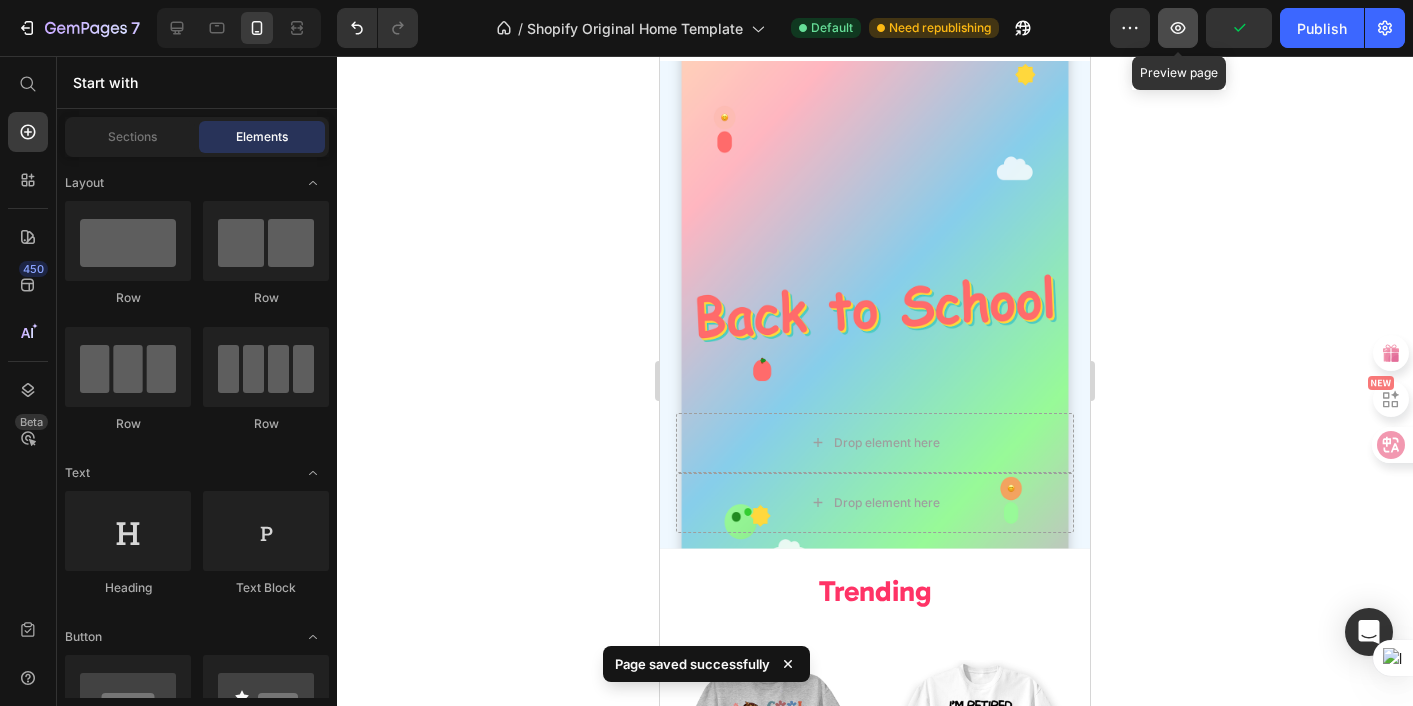 click 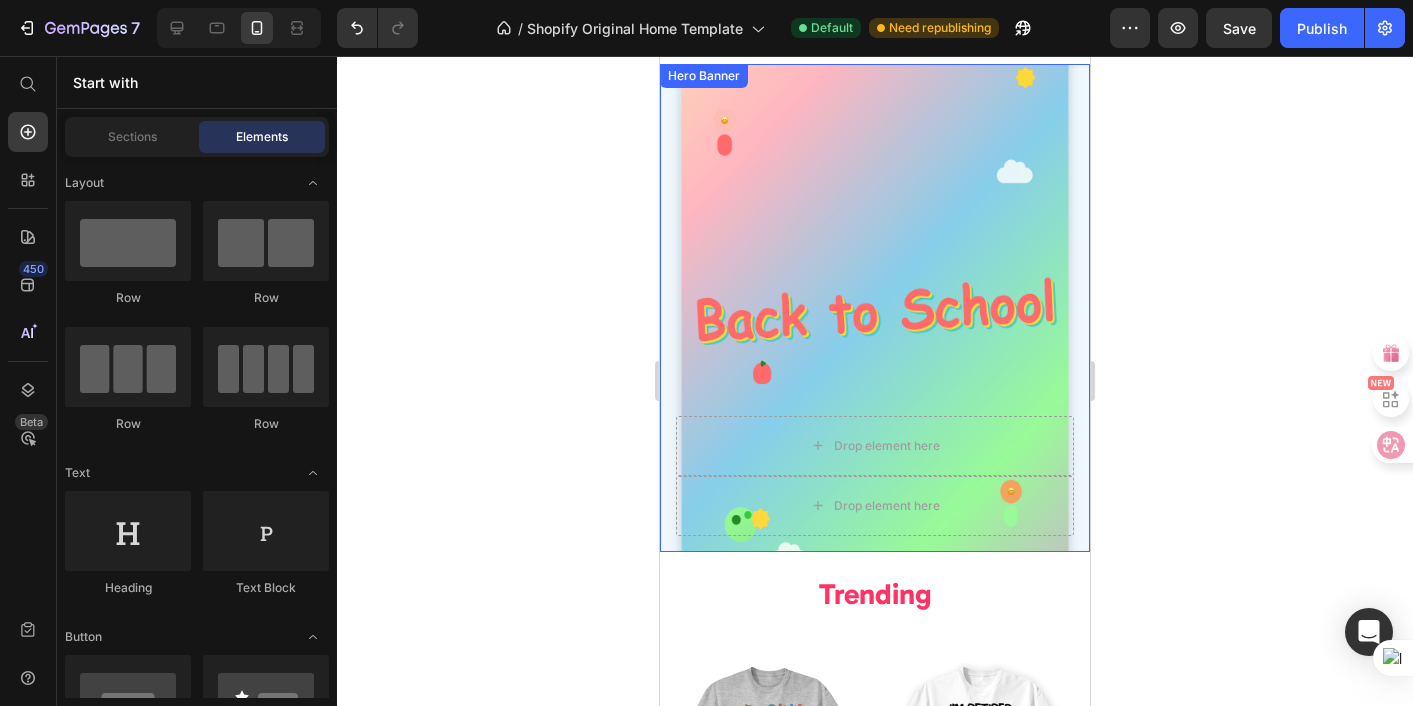 scroll, scrollTop: 138, scrollLeft: 0, axis: vertical 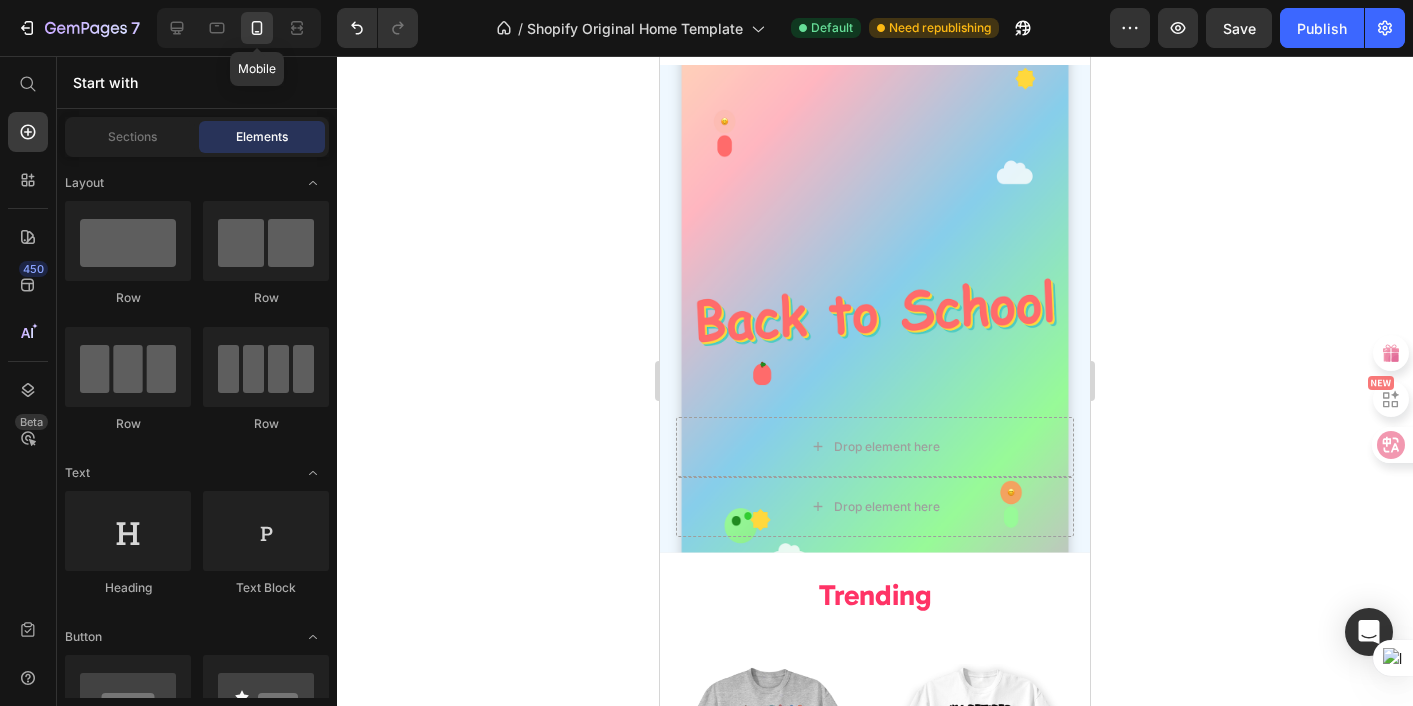click 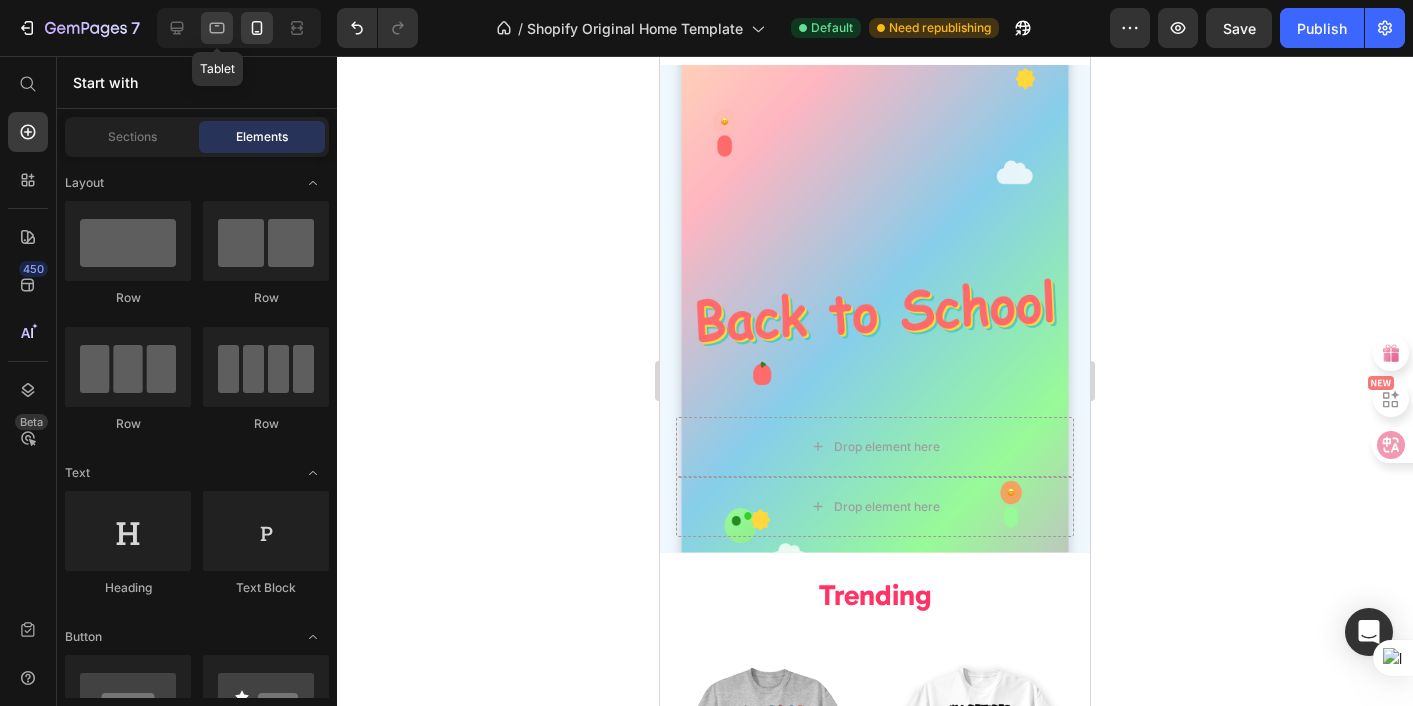 click 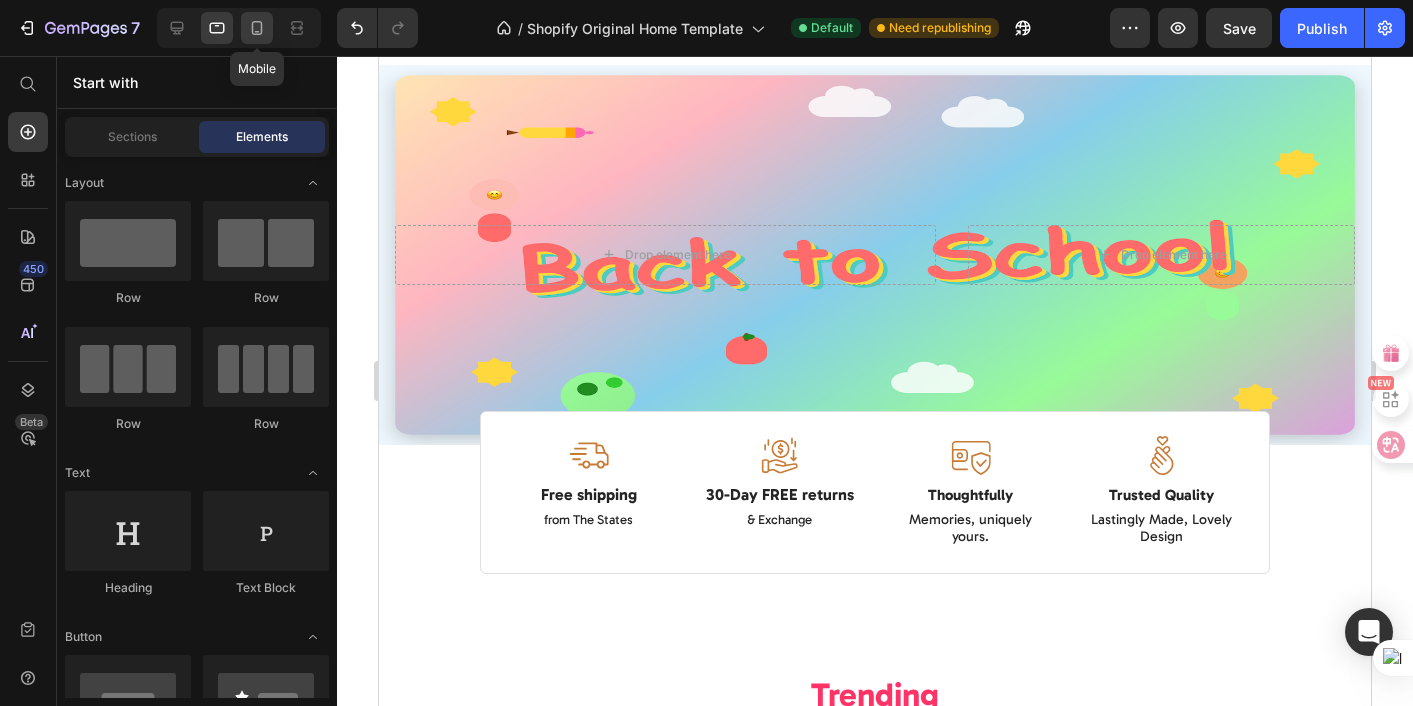 click 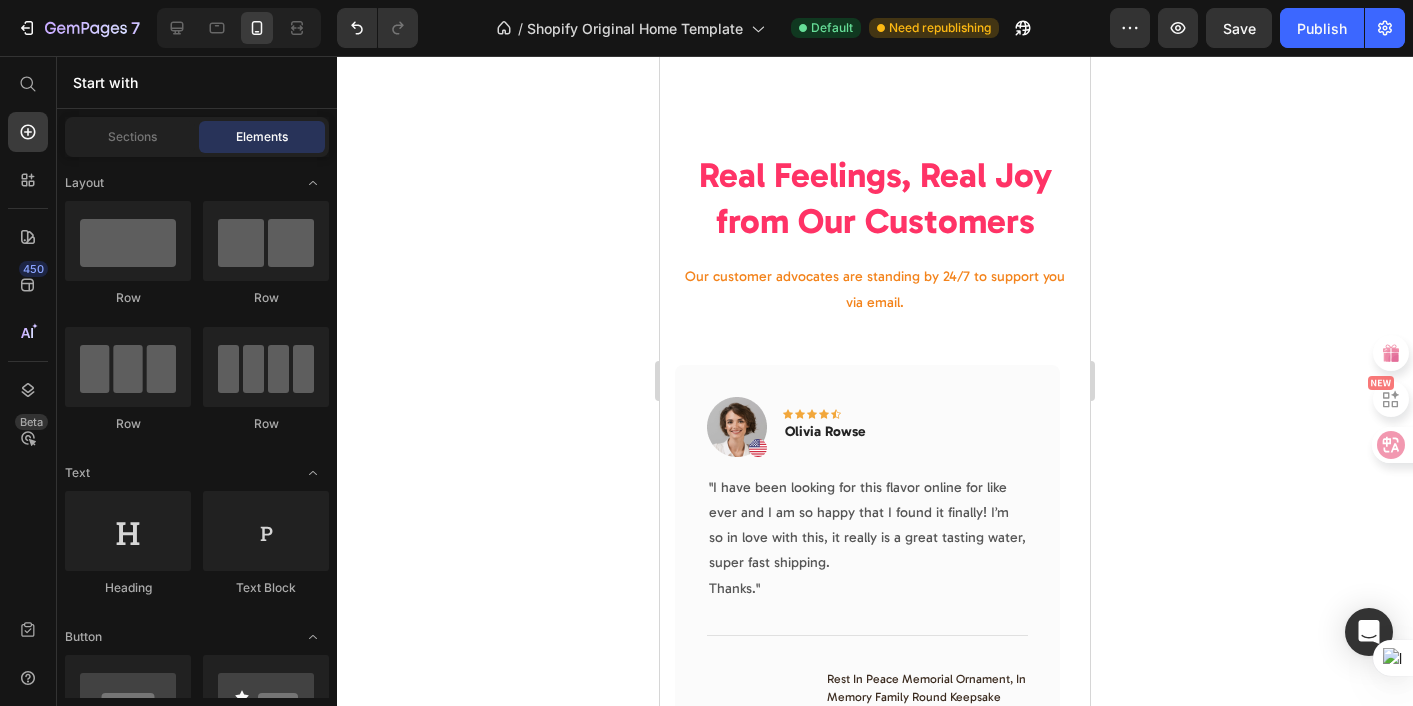 scroll, scrollTop: 4656, scrollLeft: 0, axis: vertical 